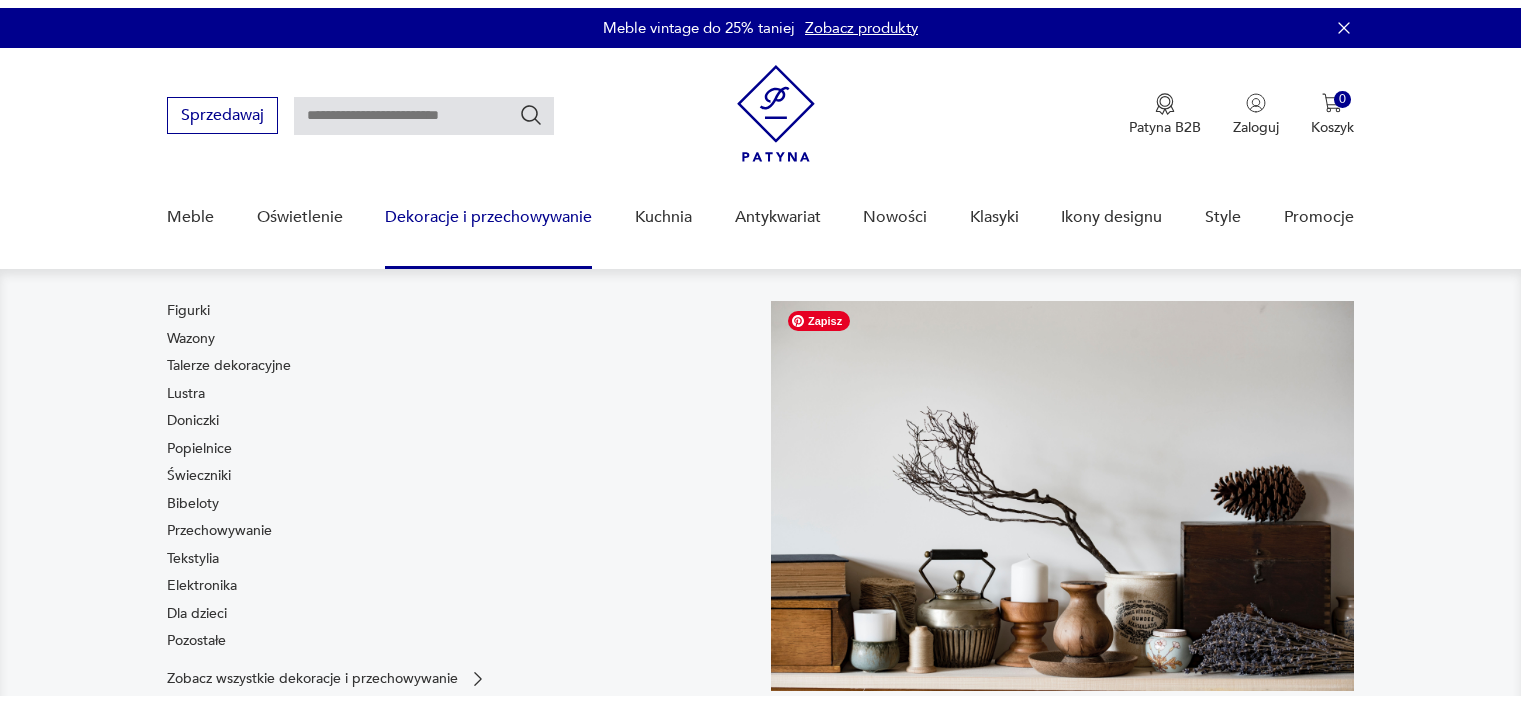 scroll, scrollTop: 0, scrollLeft: 0, axis: both 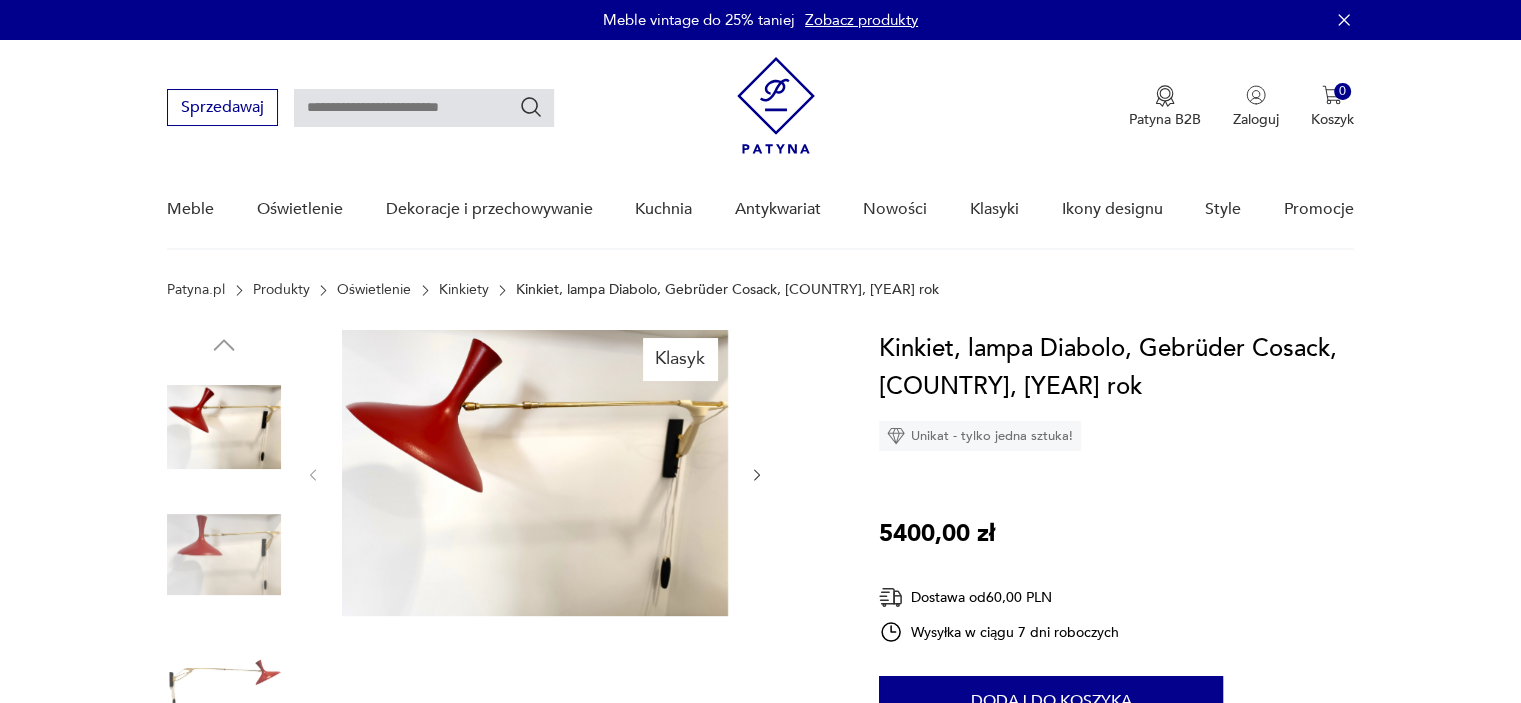 click on "Kinkiety" at bounding box center (464, 290) 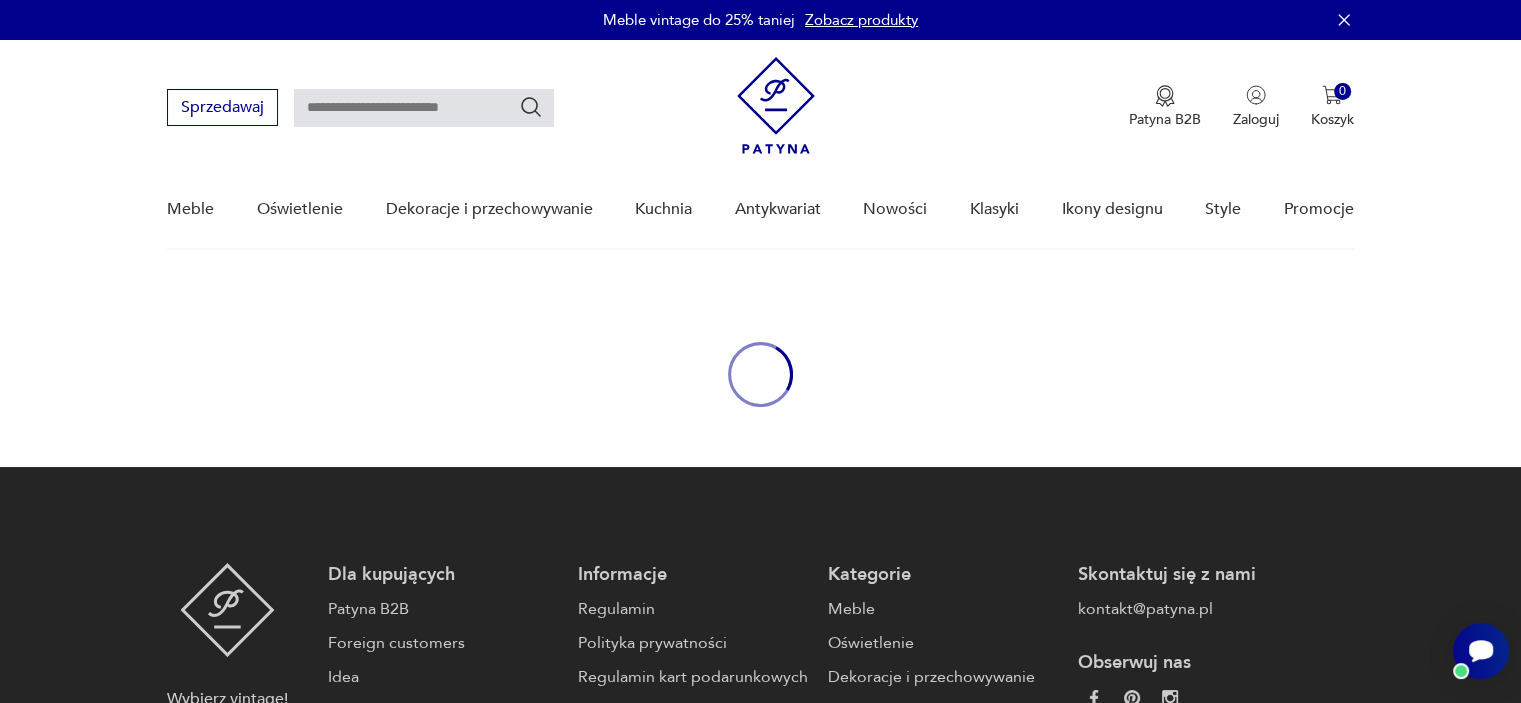 scroll, scrollTop: 0, scrollLeft: 0, axis: both 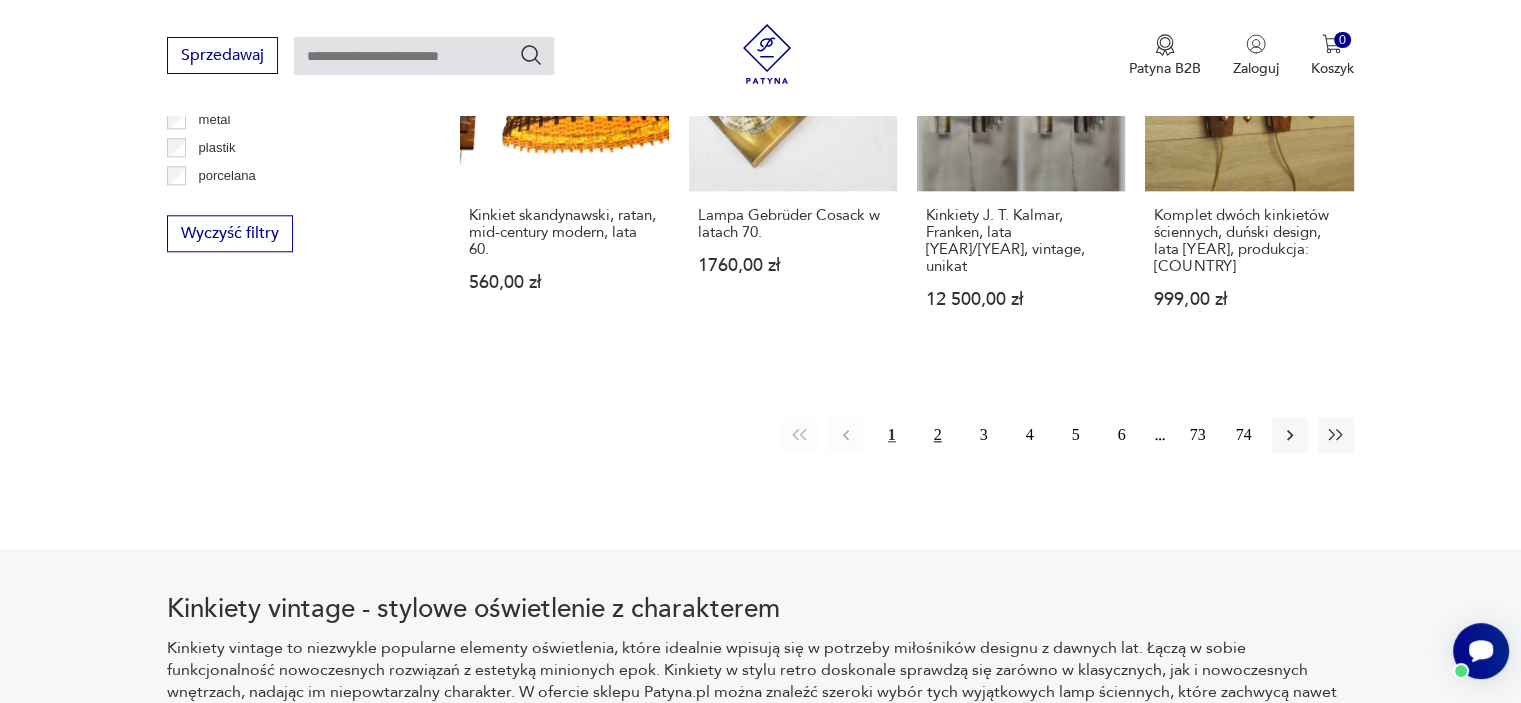 click on "2" at bounding box center (938, 435) 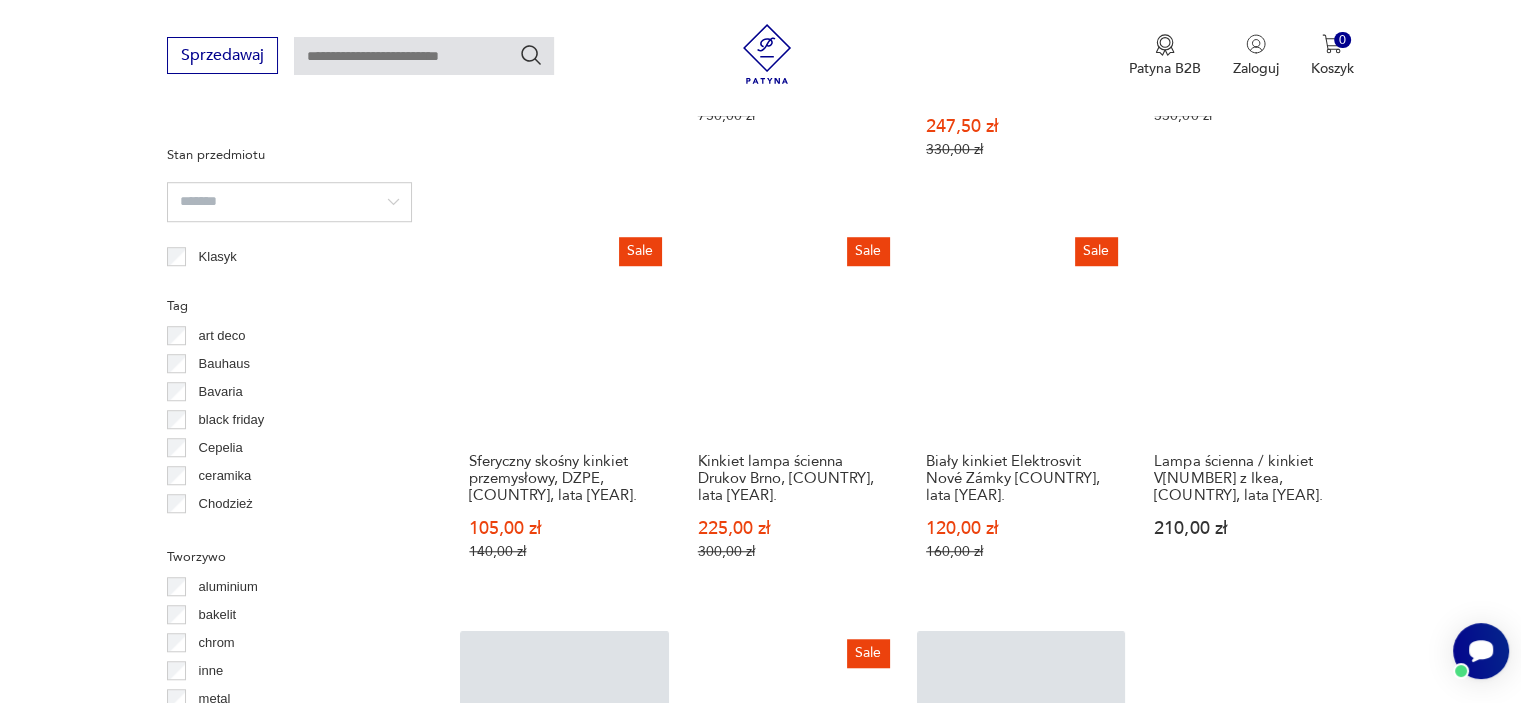 scroll, scrollTop: 1570, scrollLeft: 0, axis: vertical 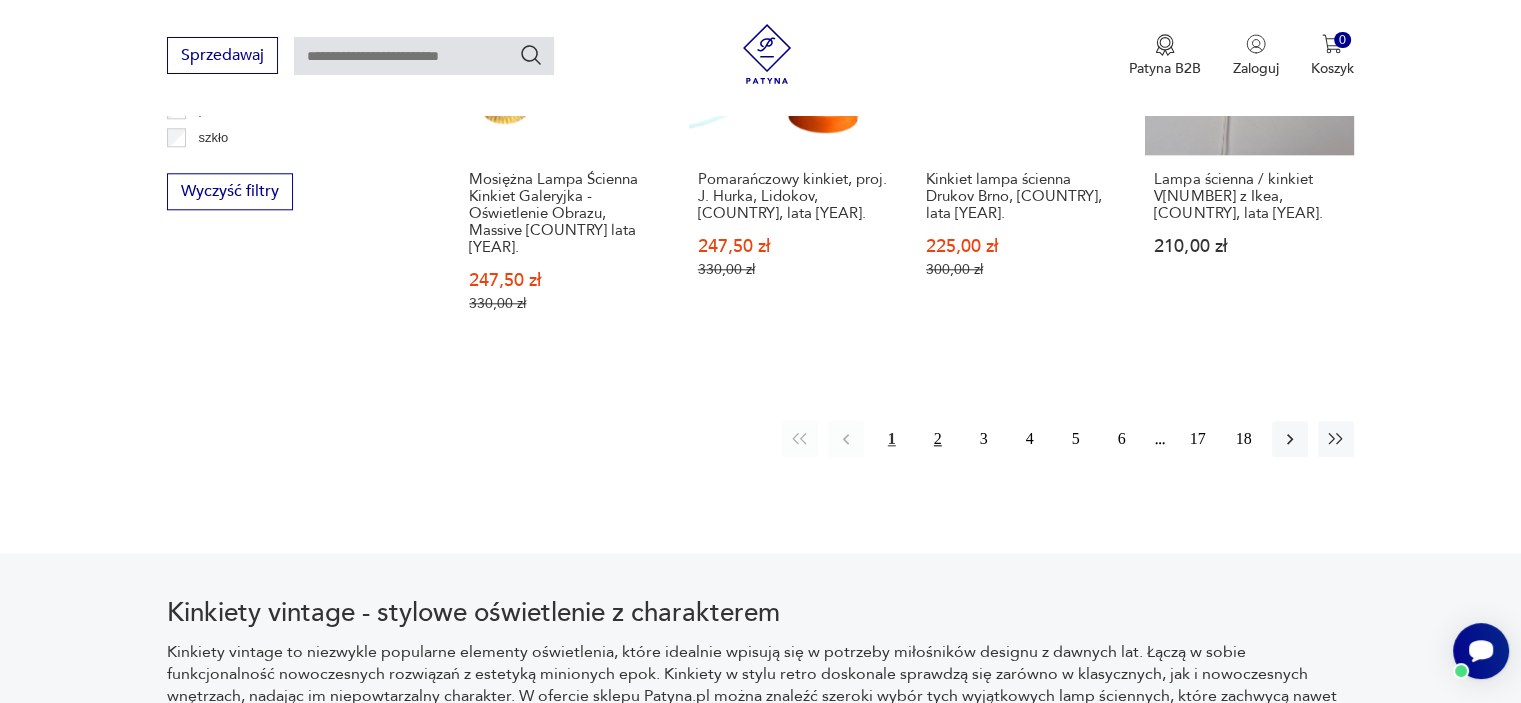 click on "2" at bounding box center (938, 439) 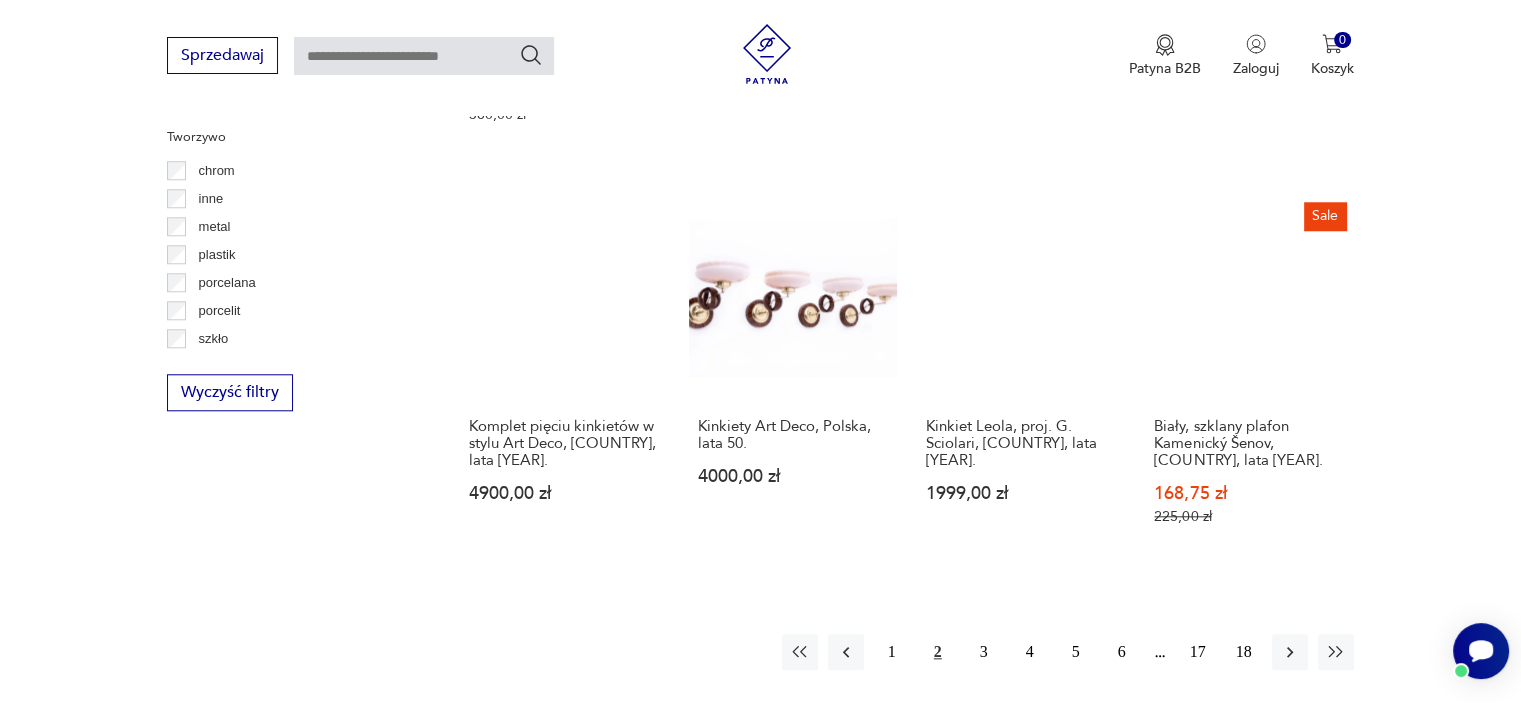 scroll, scrollTop: 1970, scrollLeft: 0, axis: vertical 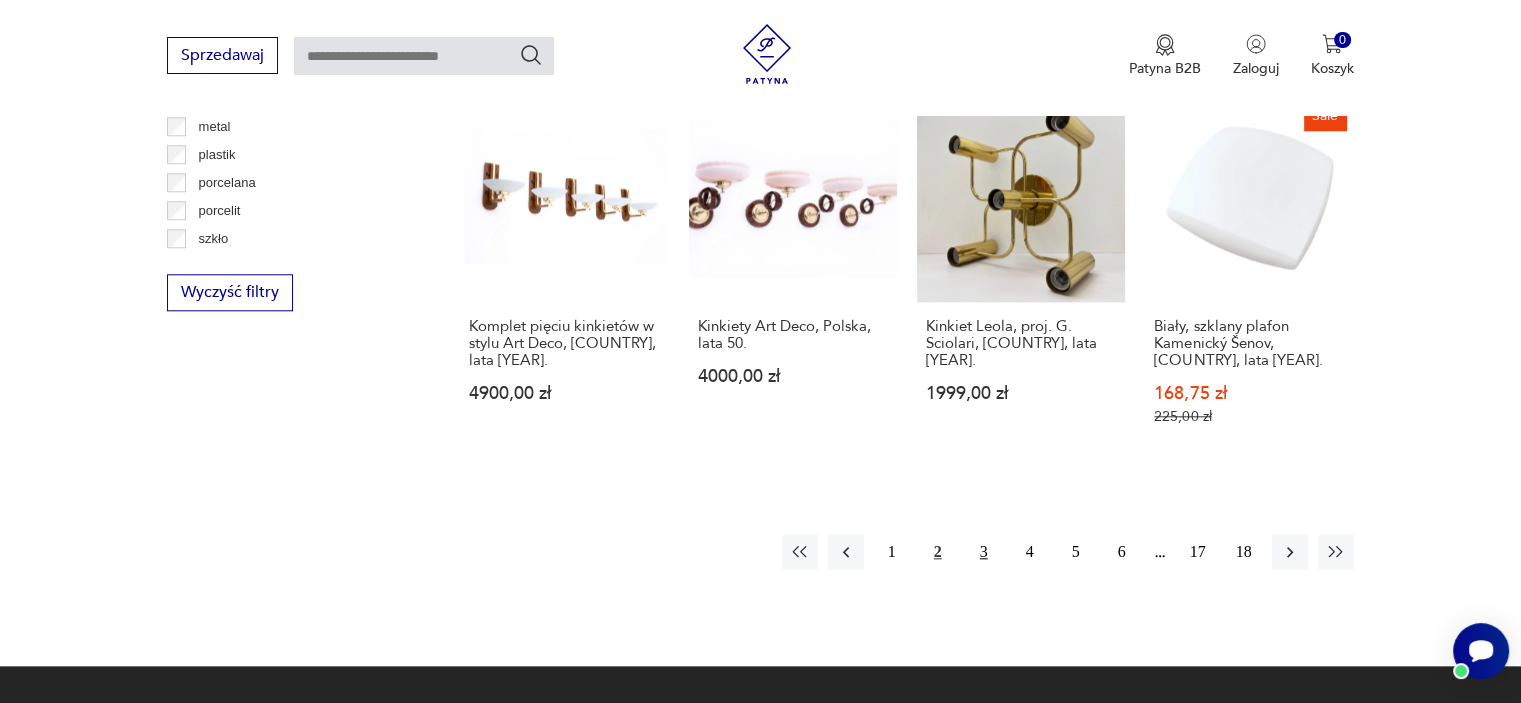 click on "3" at bounding box center [984, 552] 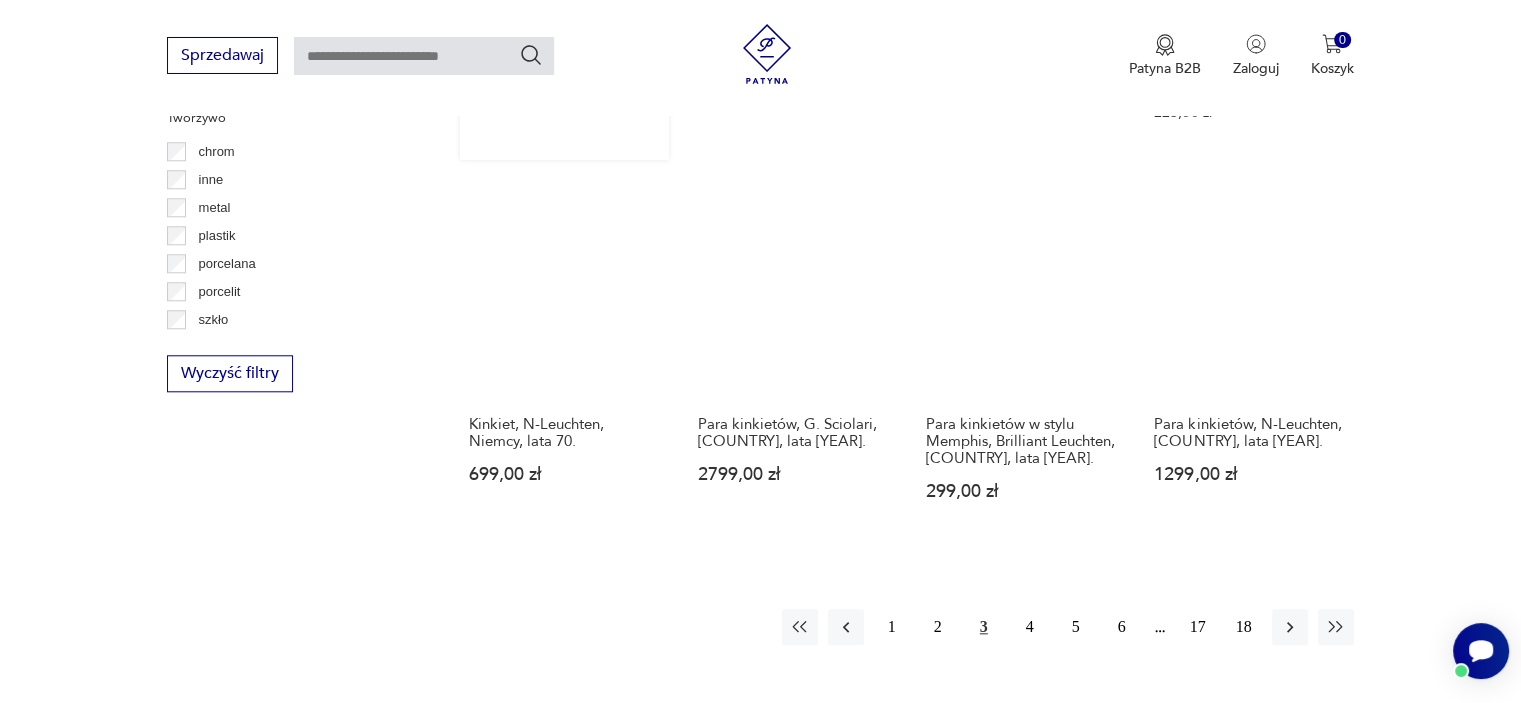 scroll, scrollTop: 2071, scrollLeft: 0, axis: vertical 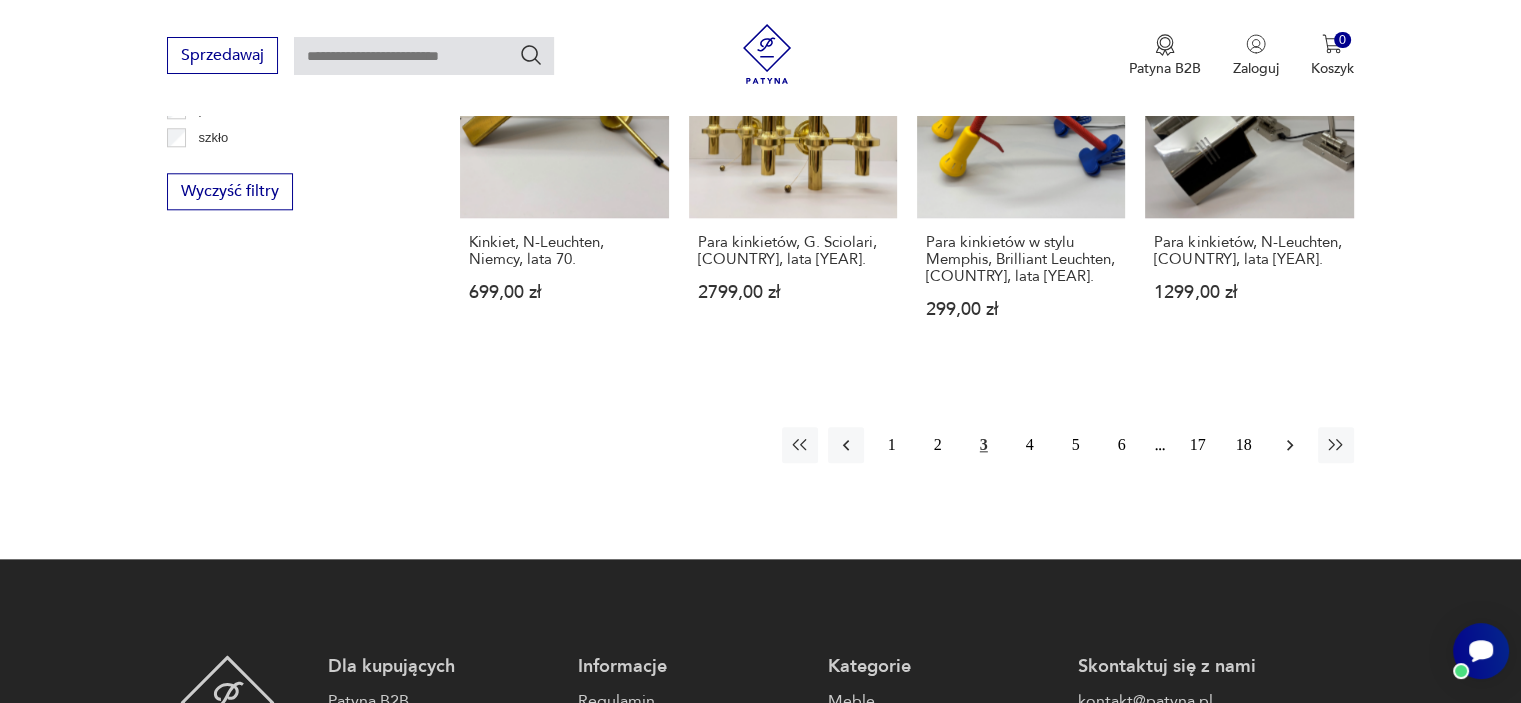 click 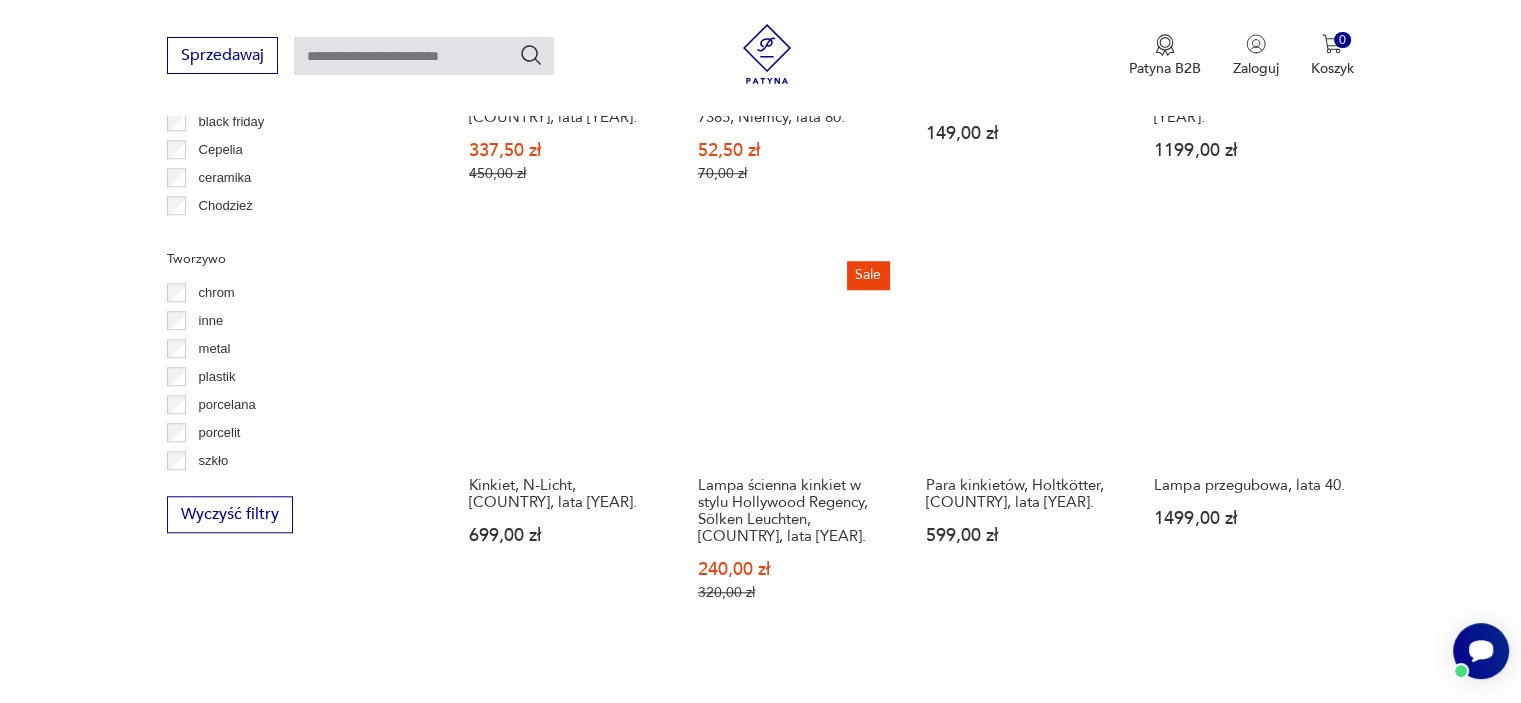 scroll, scrollTop: 1770, scrollLeft: 0, axis: vertical 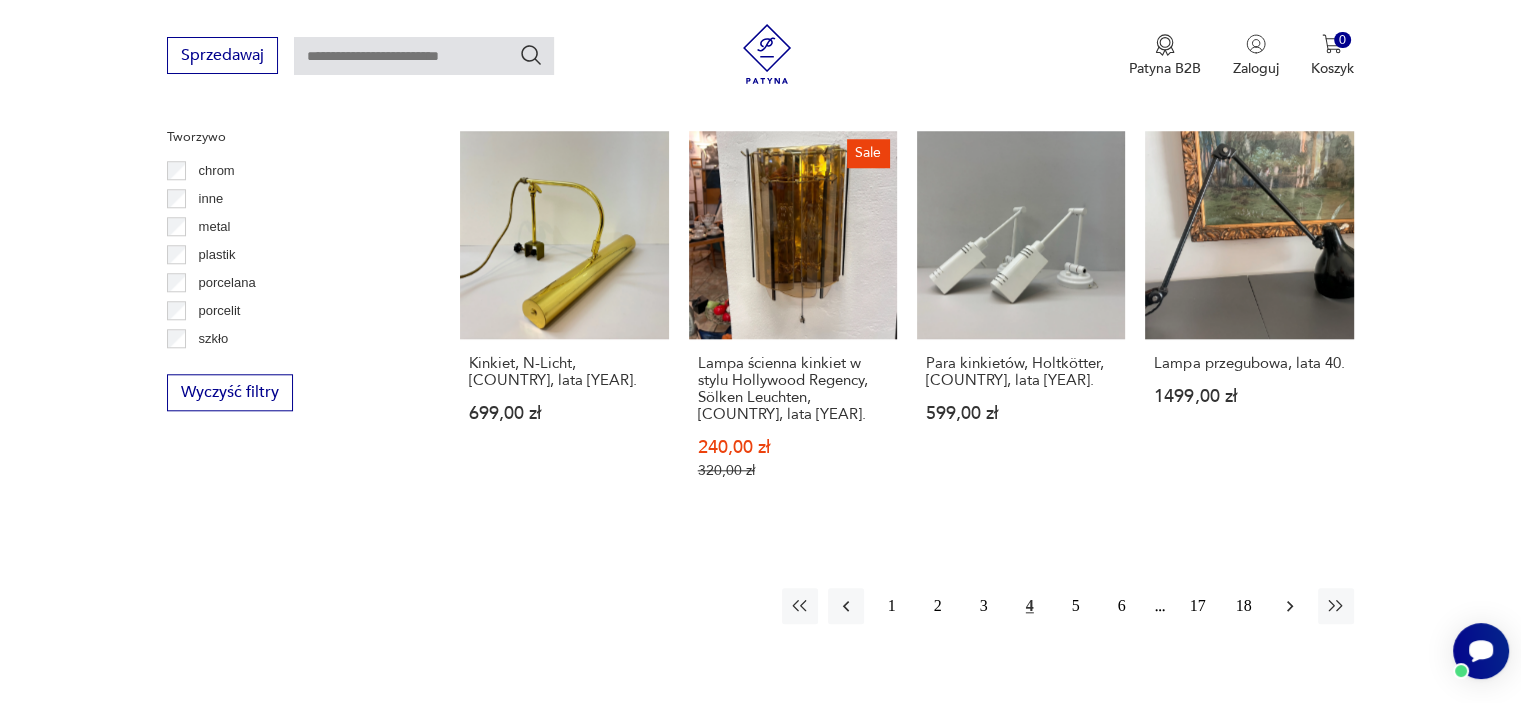 click 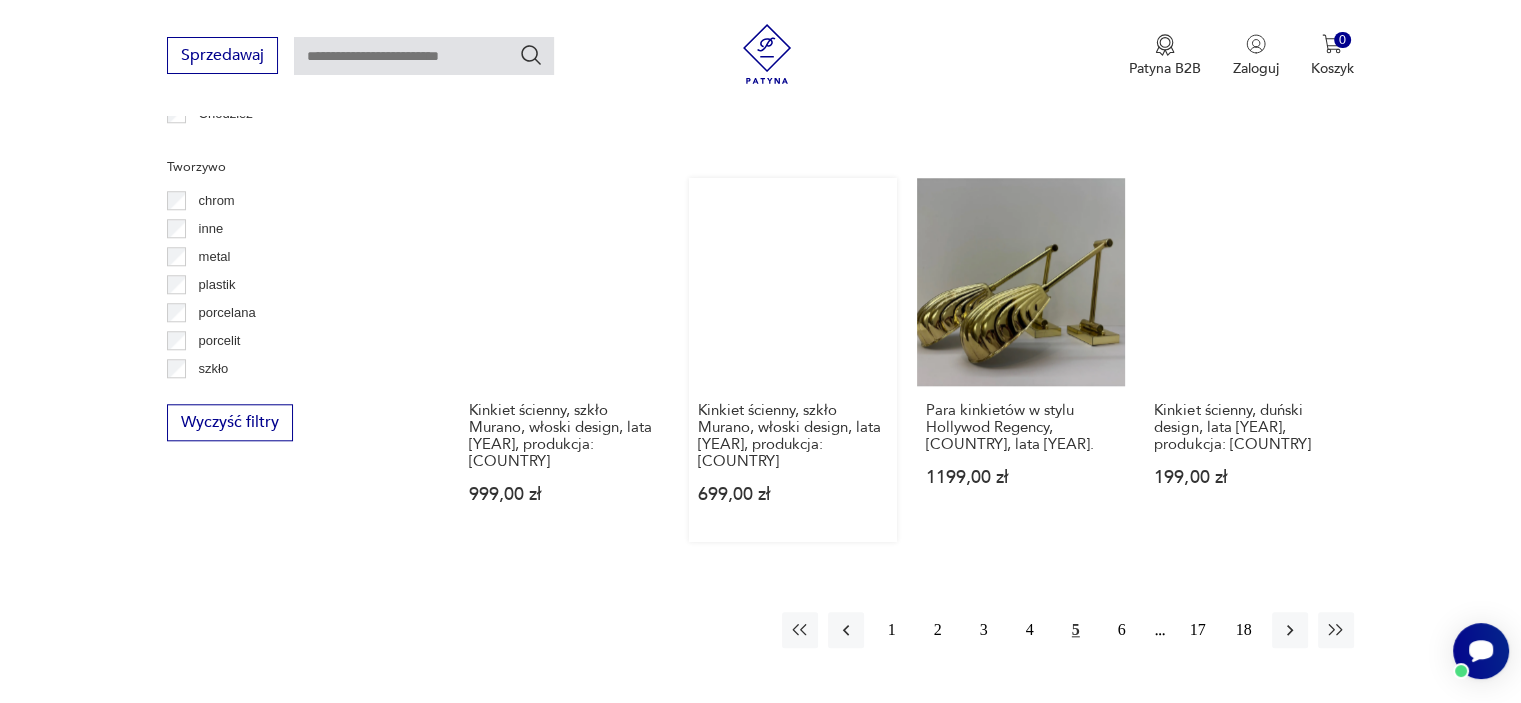 scroll, scrollTop: 1871, scrollLeft: 0, axis: vertical 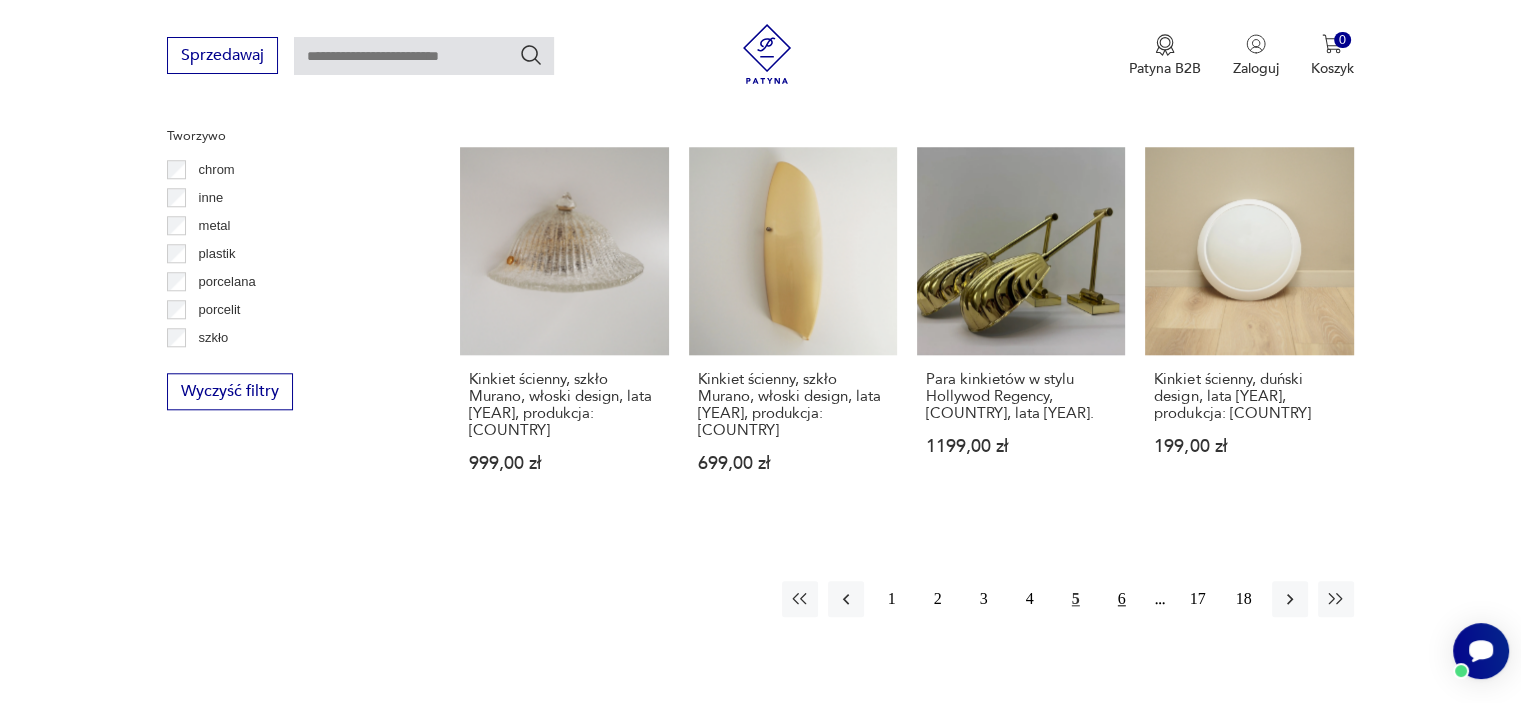 click on "6" at bounding box center (1122, 599) 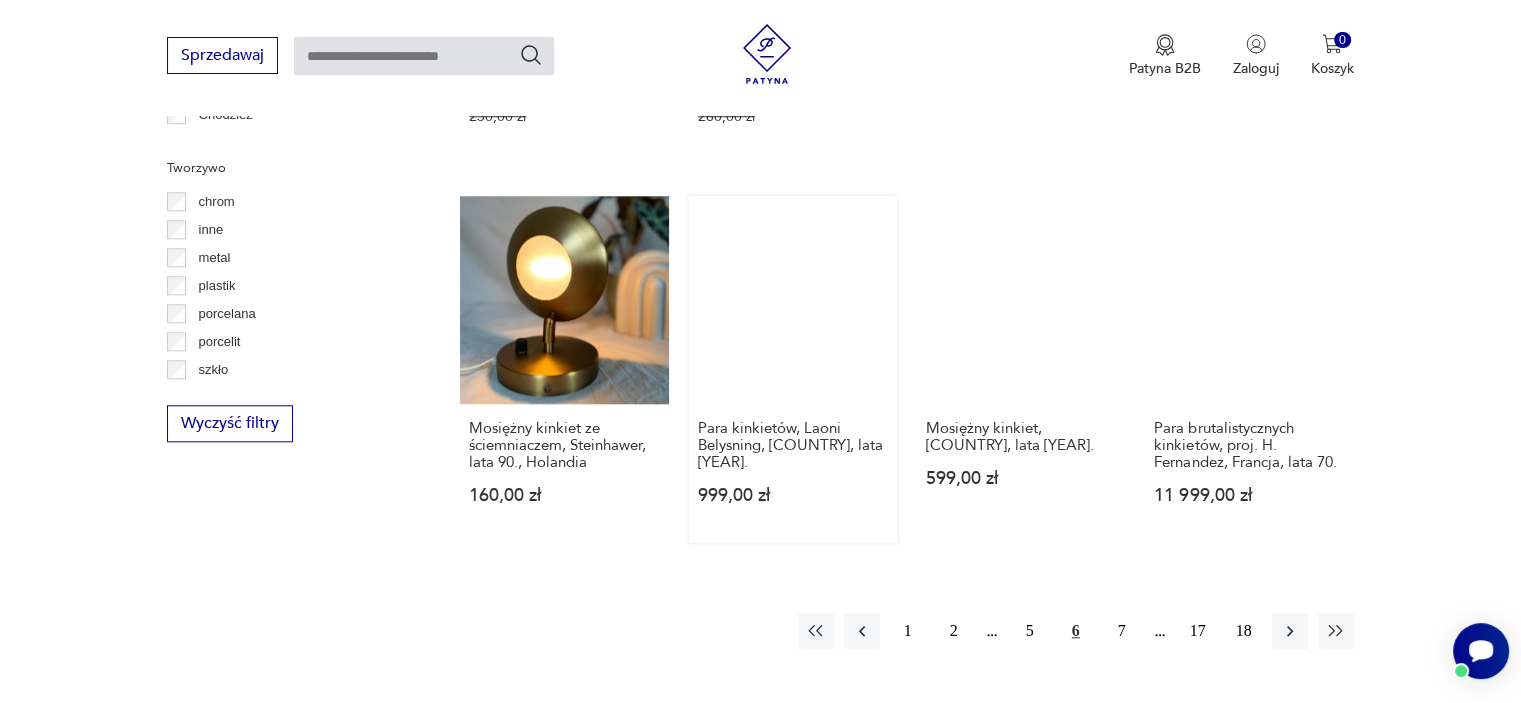 scroll, scrollTop: 1870, scrollLeft: 0, axis: vertical 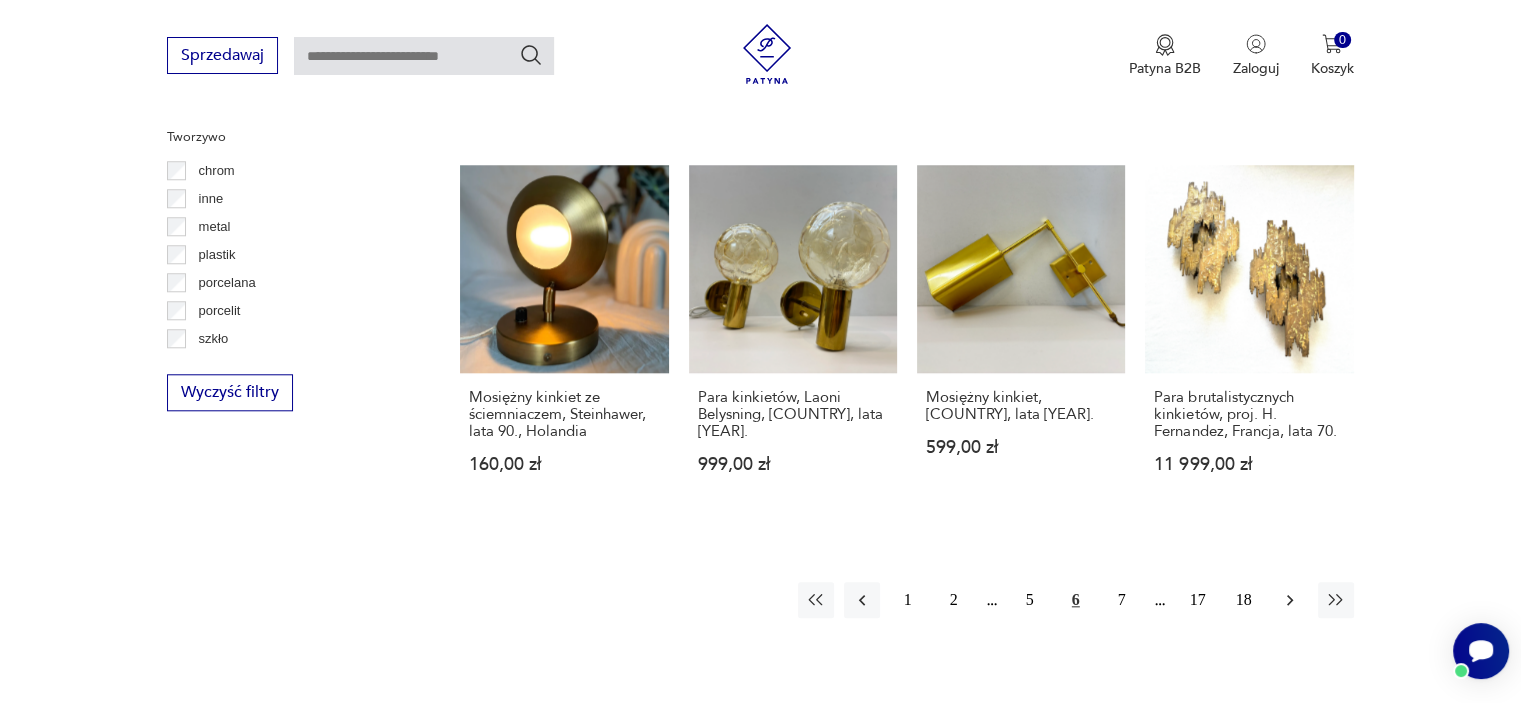 click 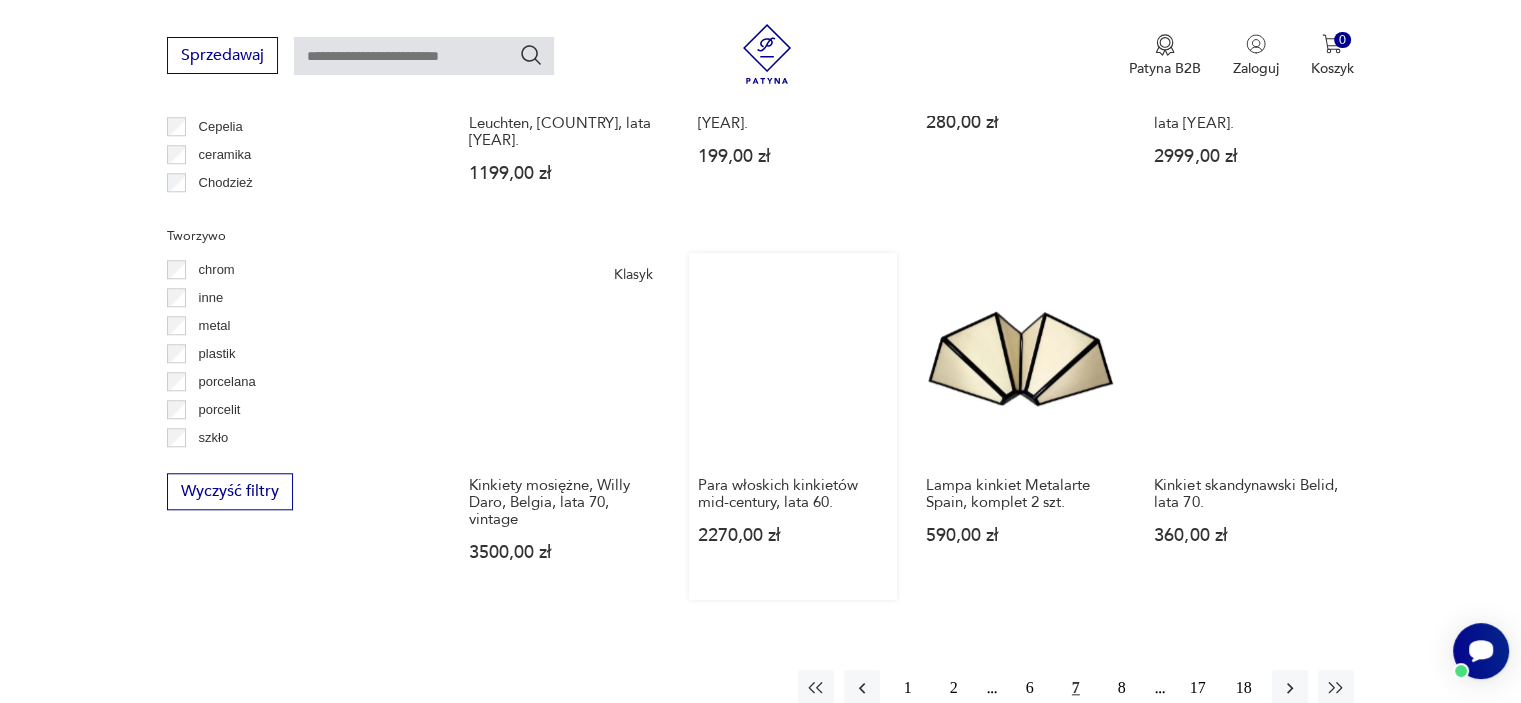 scroll, scrollTop: 1871, scrollLeft: 0, axis: vertical 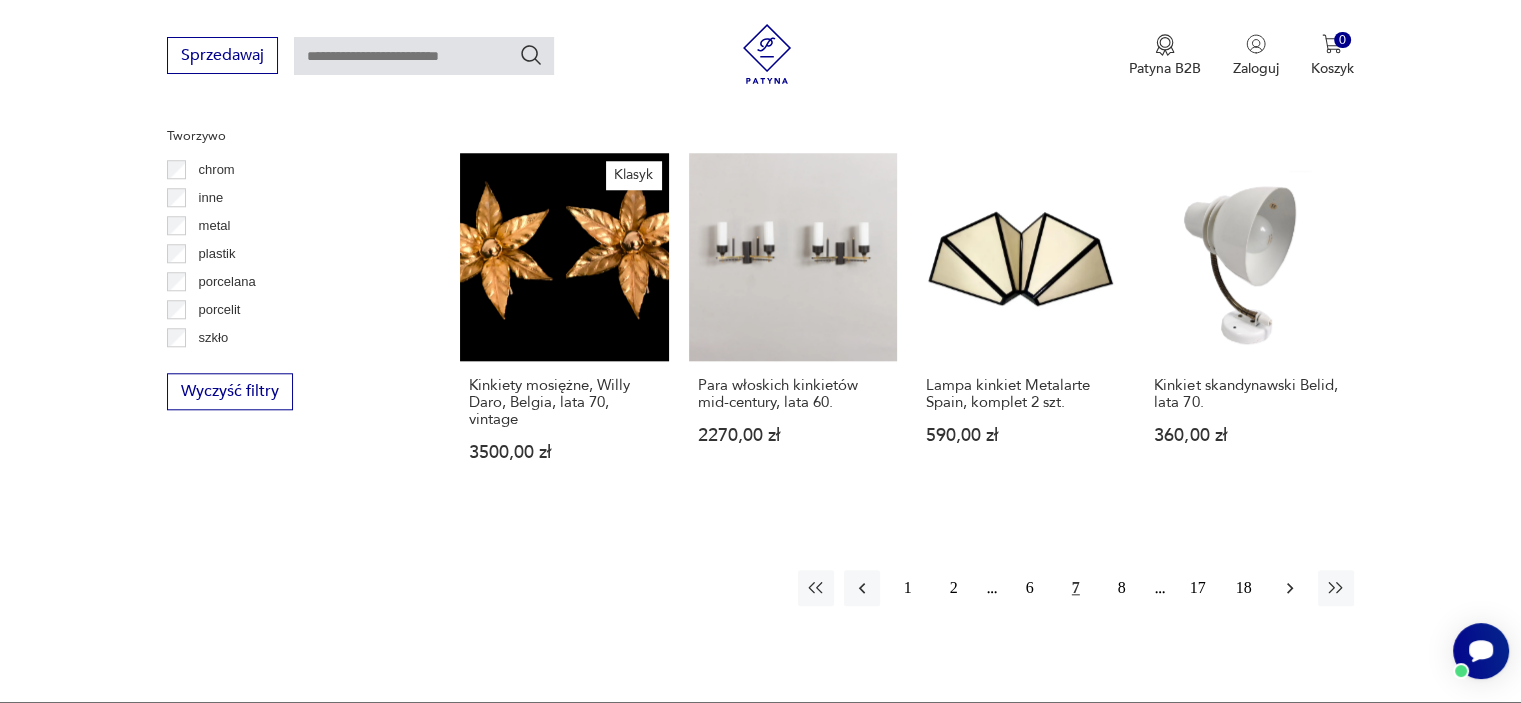 click 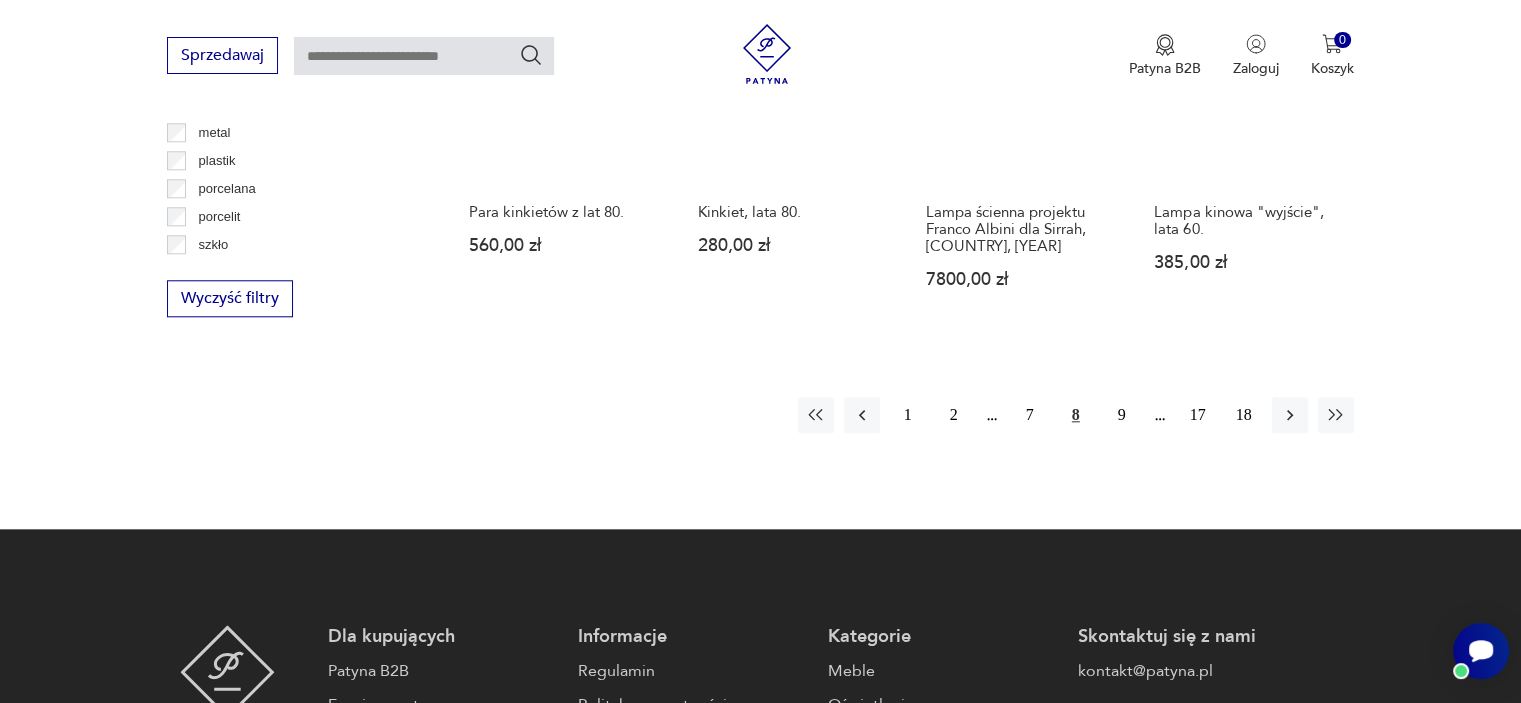 scroll, scrollTop: 1970, scrollLeft: 0, axis: vertical 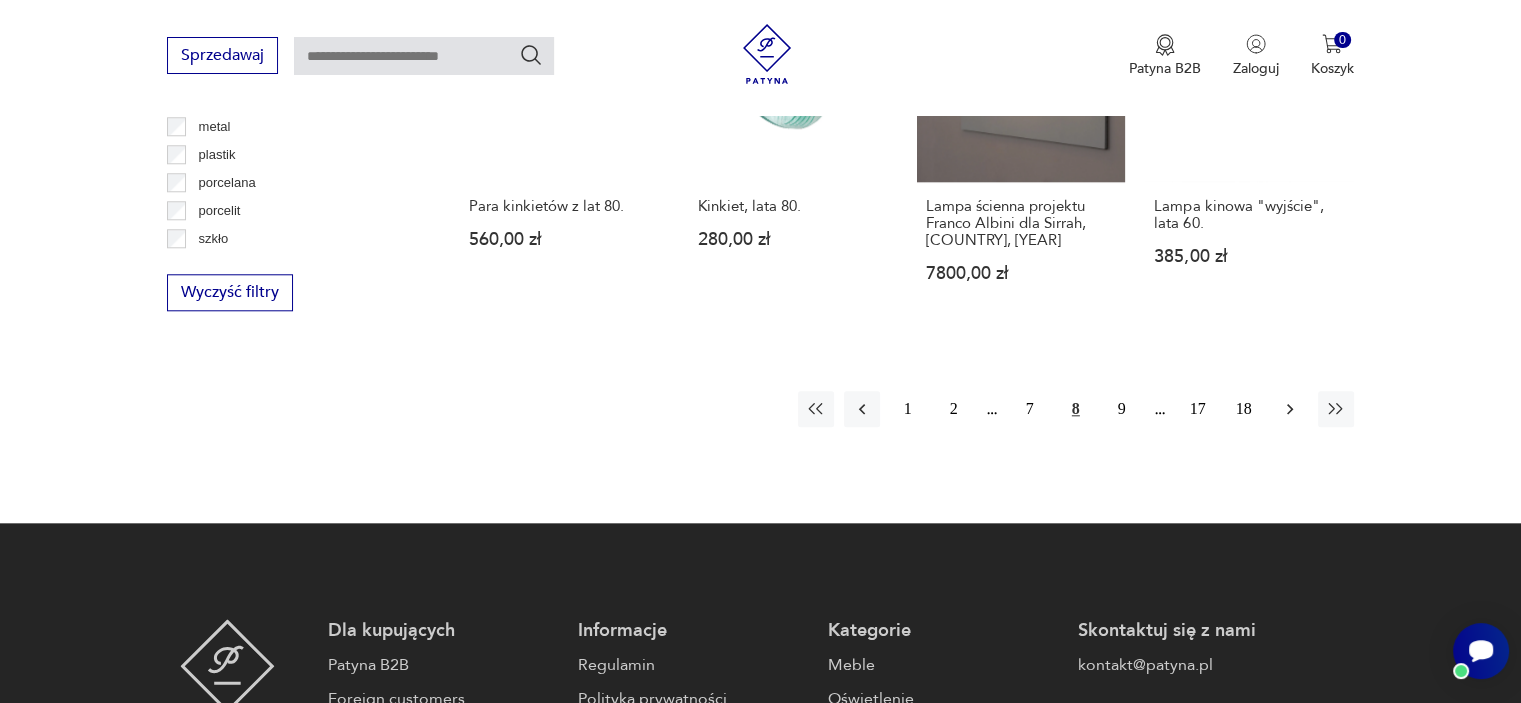 click 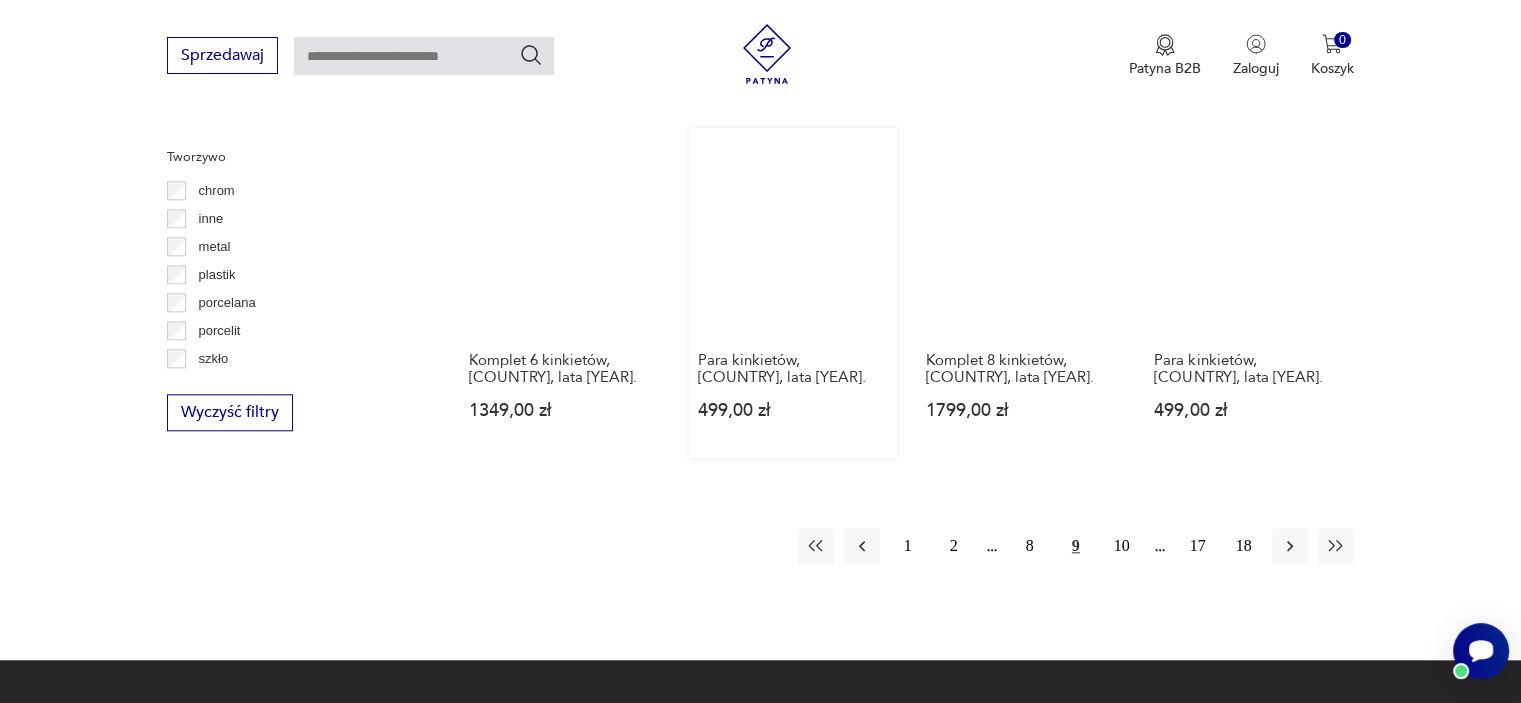 scroll, scrollTop: 2071, scrollLeft: 0, axis: vertical 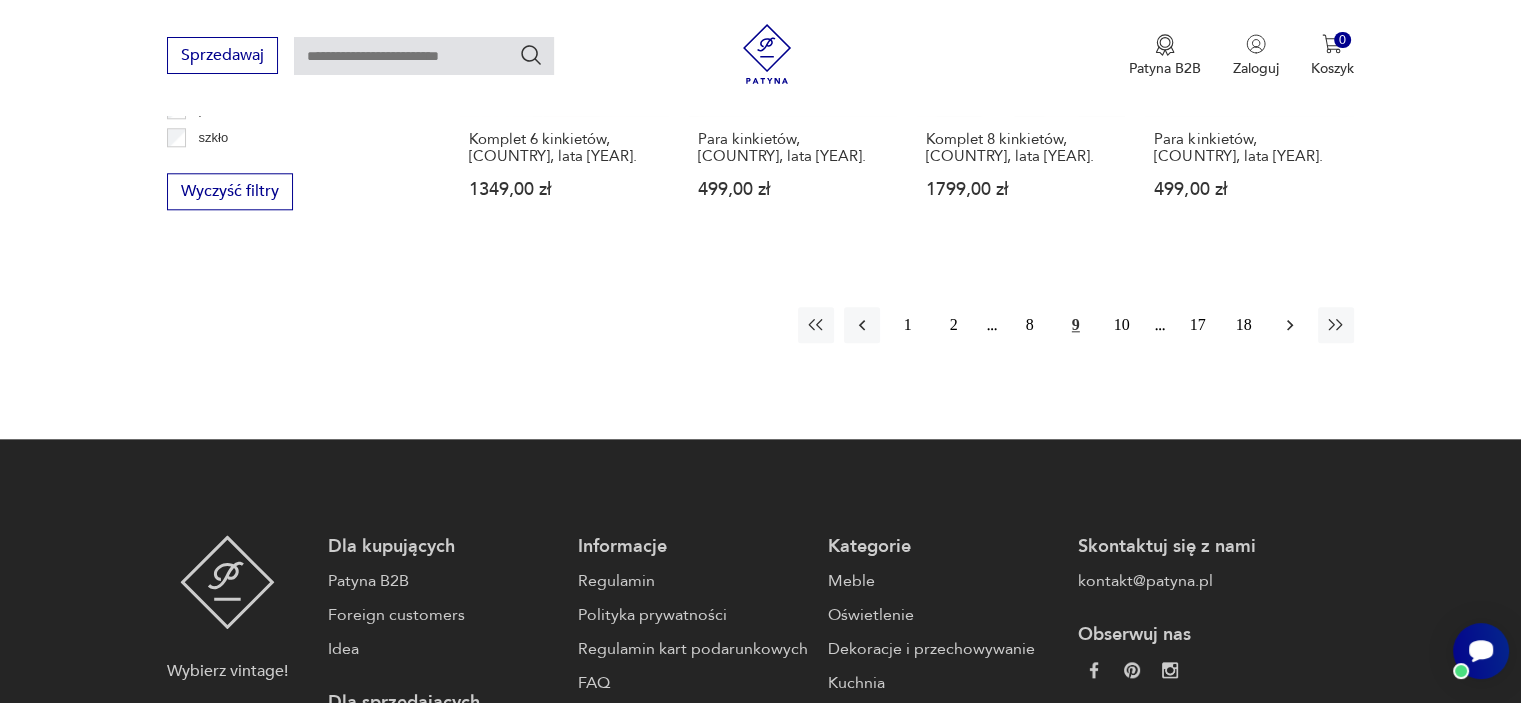 click 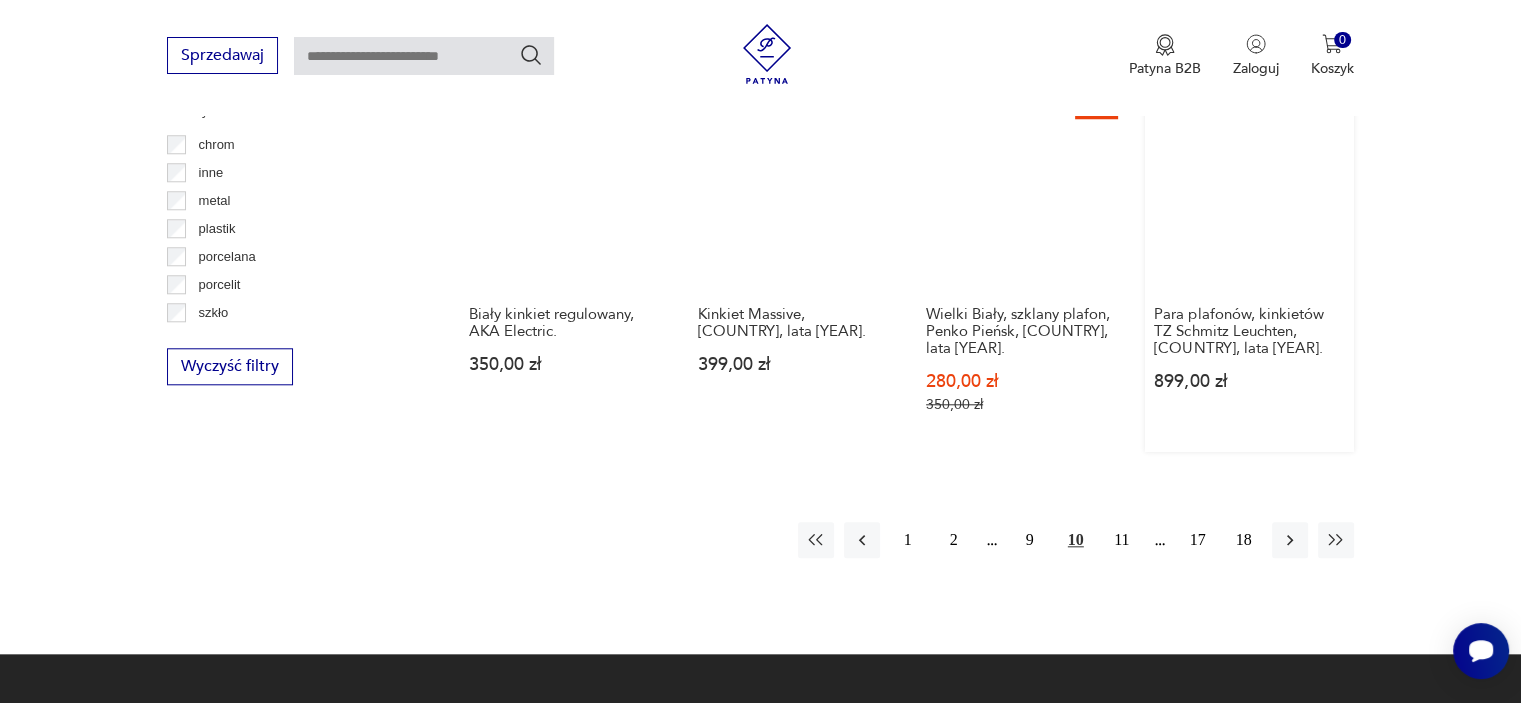 scroll, scrollTop: 1770, scrollLeft: 0, axis: vertical 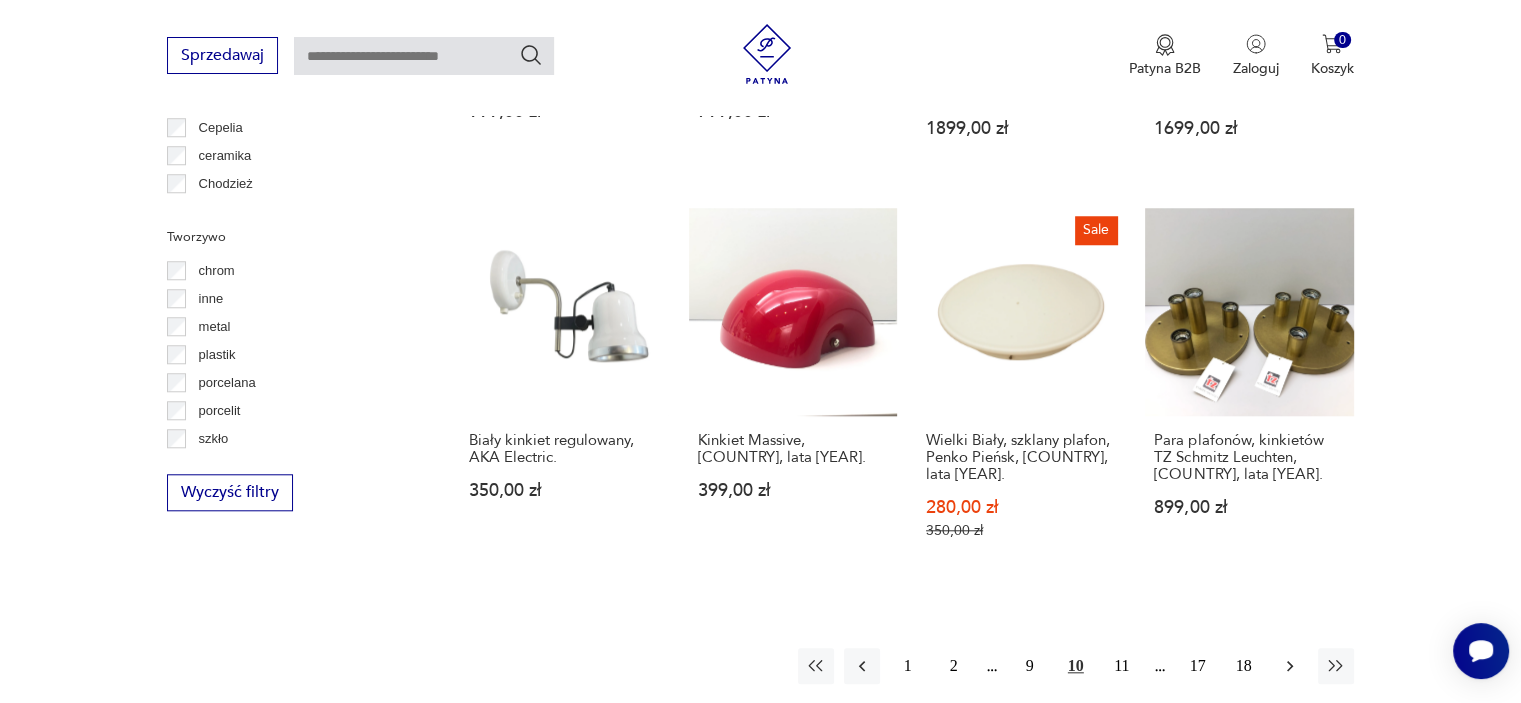 click 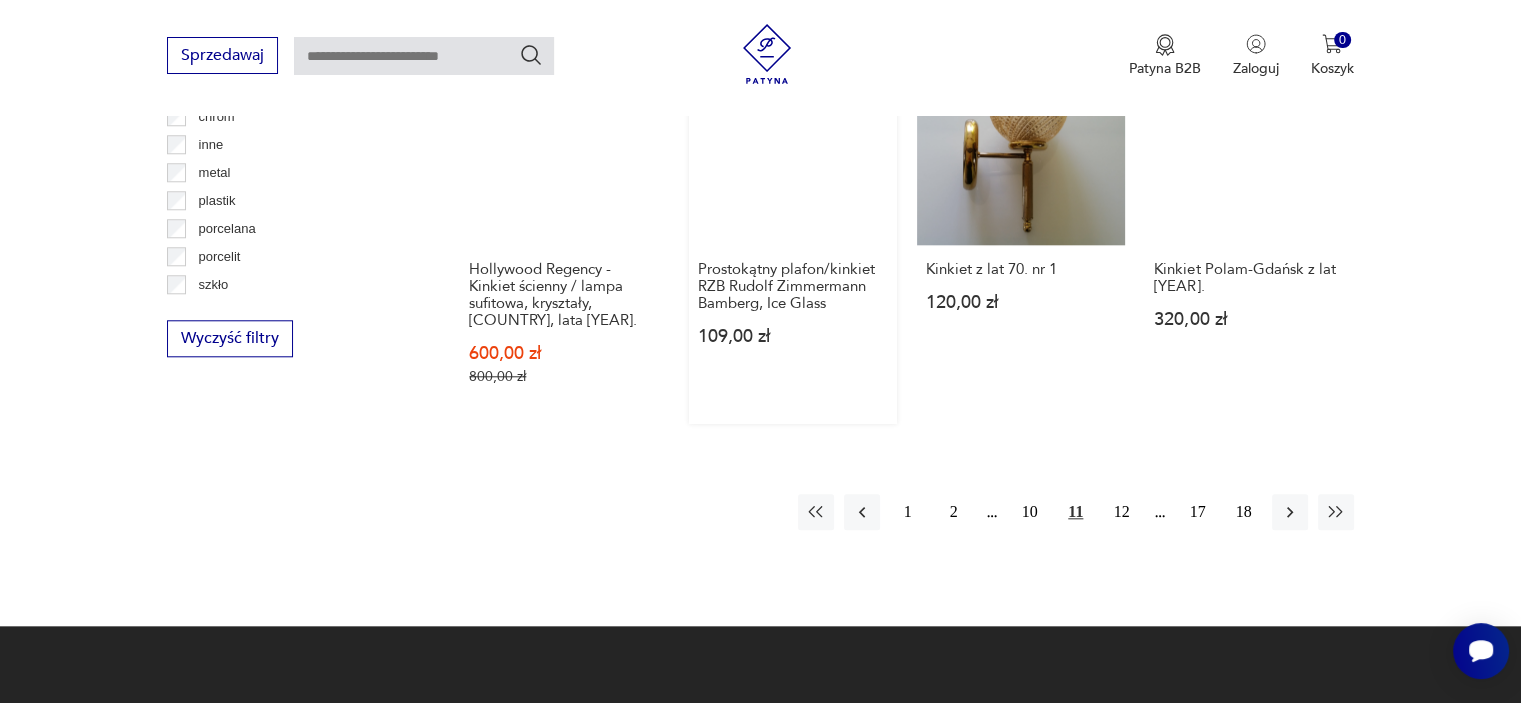 scroll, scrollTop: 2171, scrollLeft: 0, axis: vertical 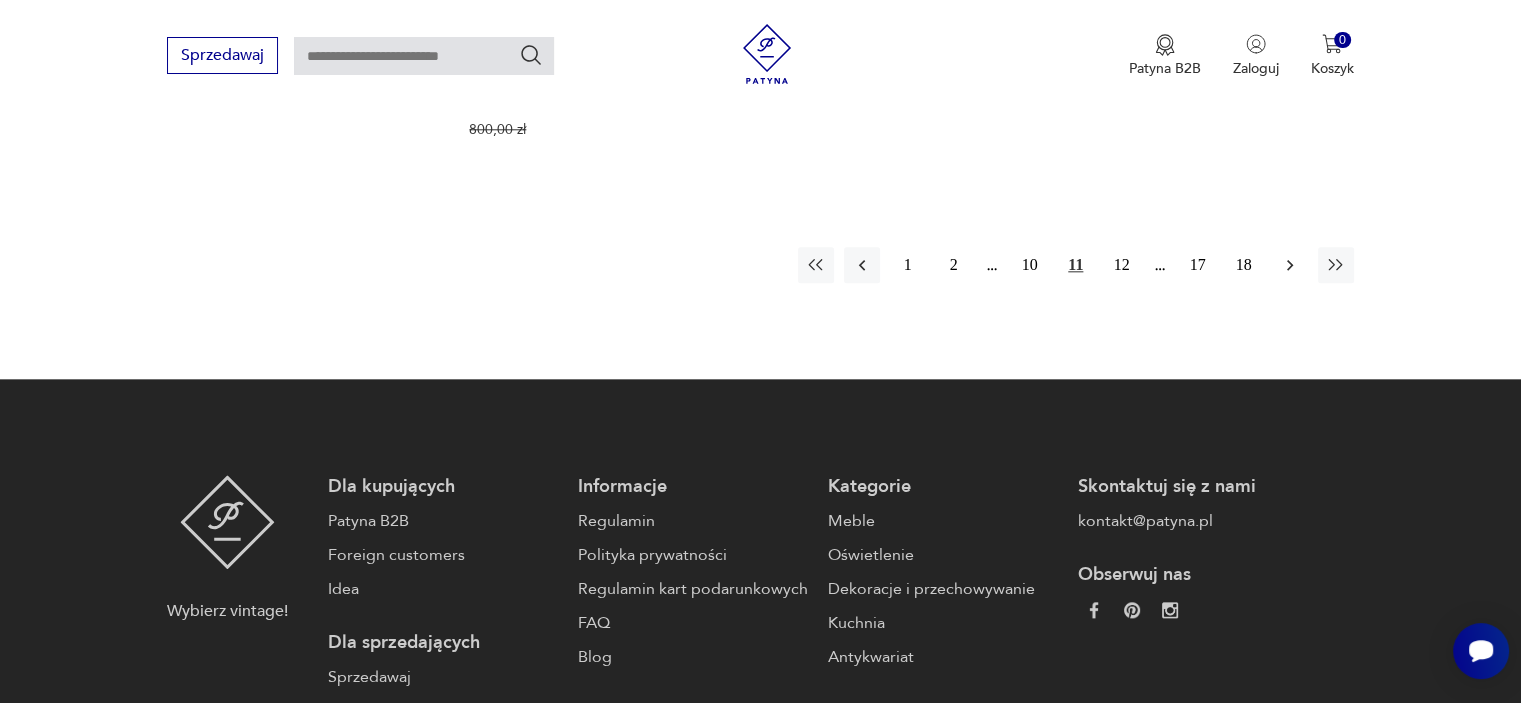 click 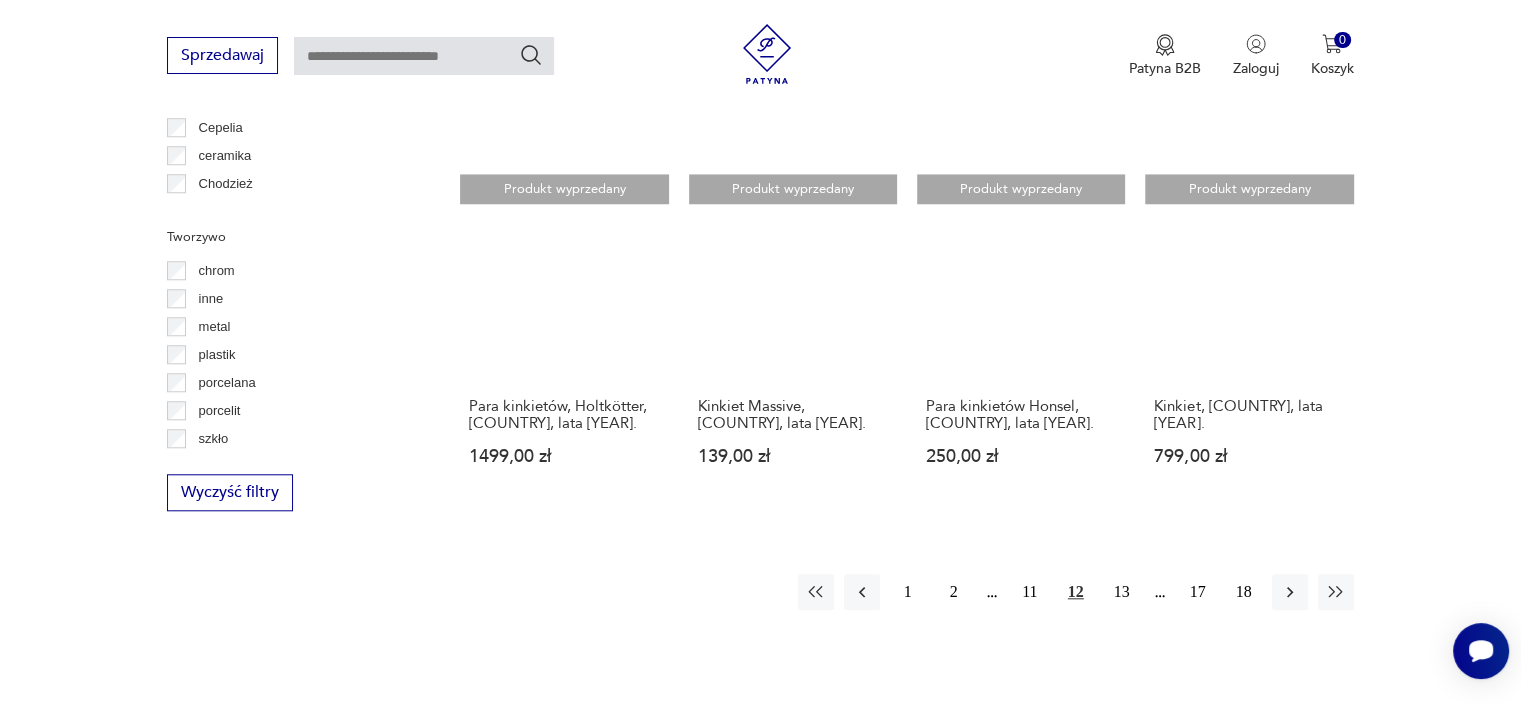 scroll, scrollTop: 1970, scrollLeft: 0, axis: vertical 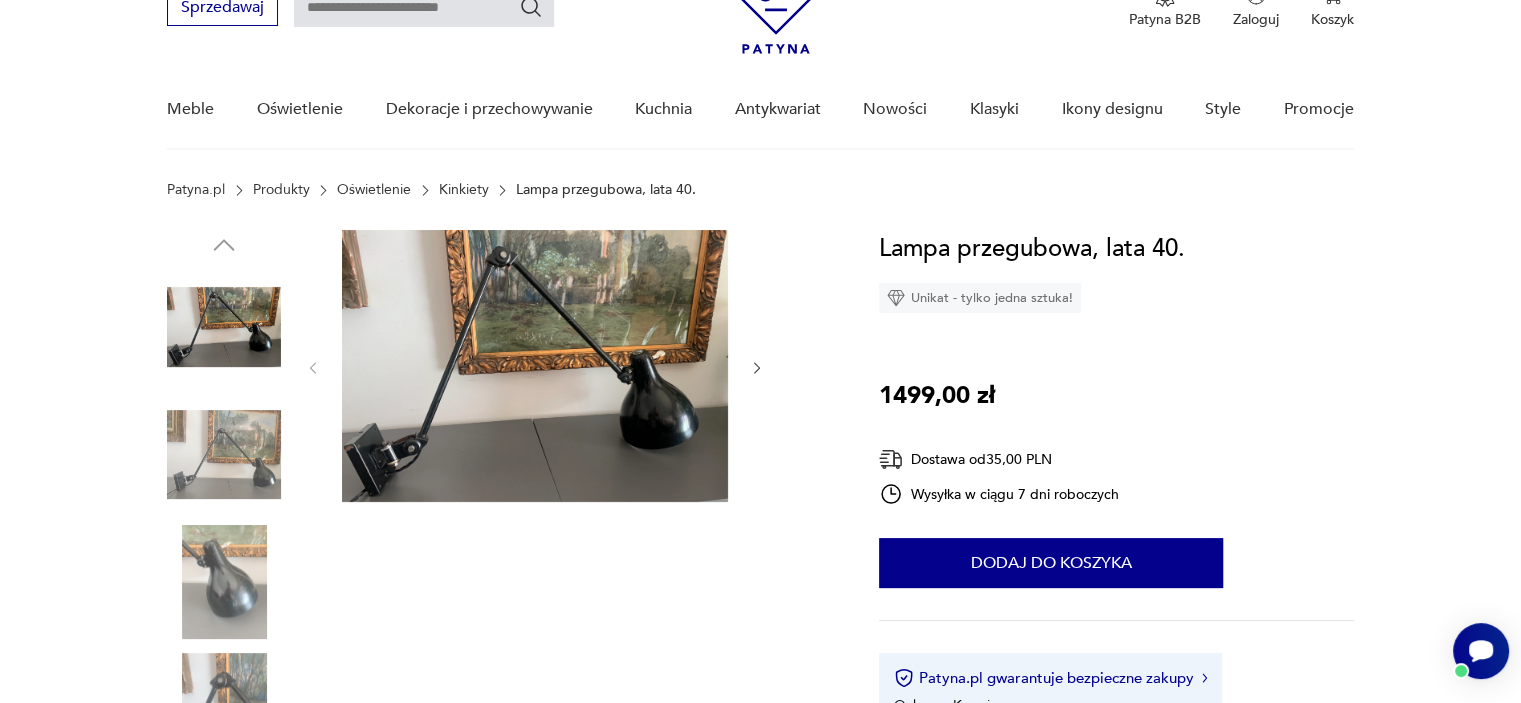 click at bounding box center [224, 455] 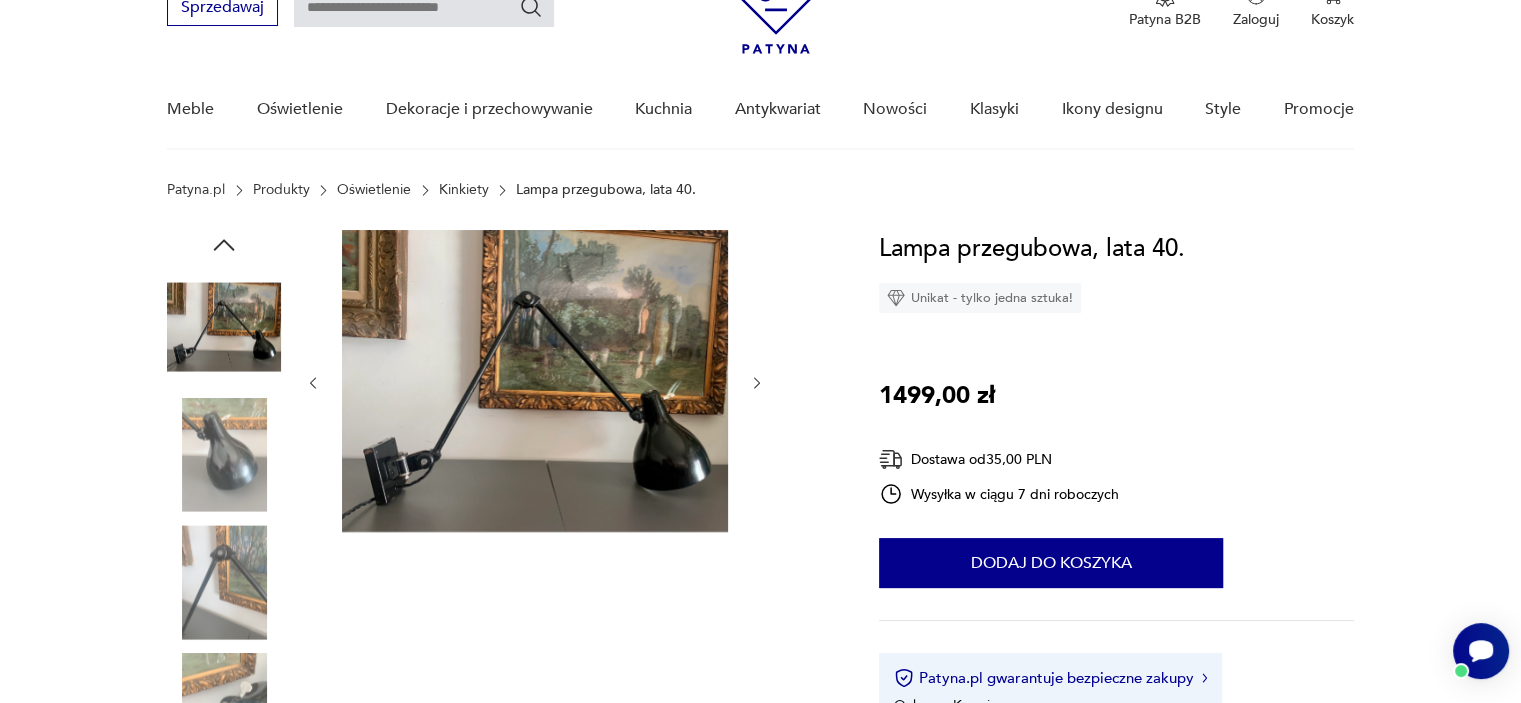 click at bounding box center [224, 582] 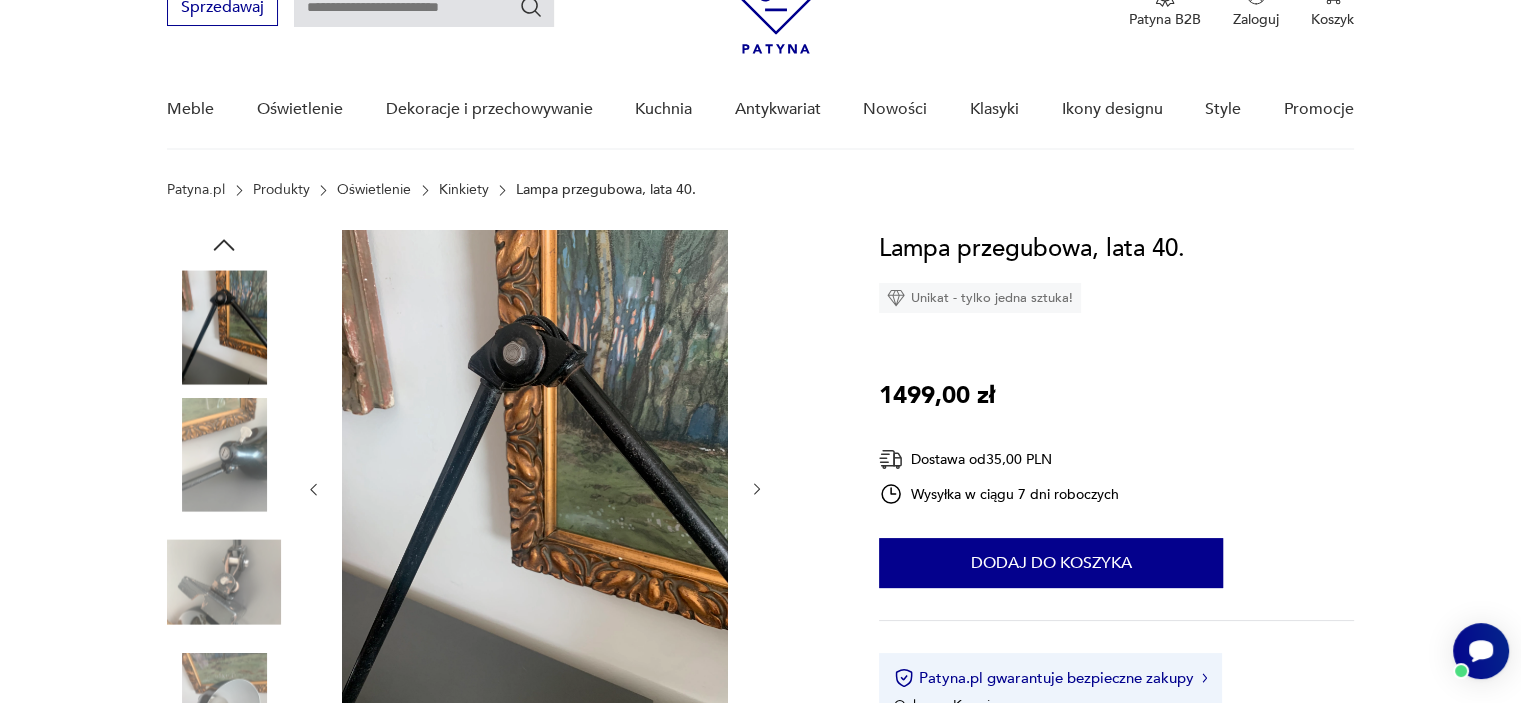 click at bounding box center (224, 582) 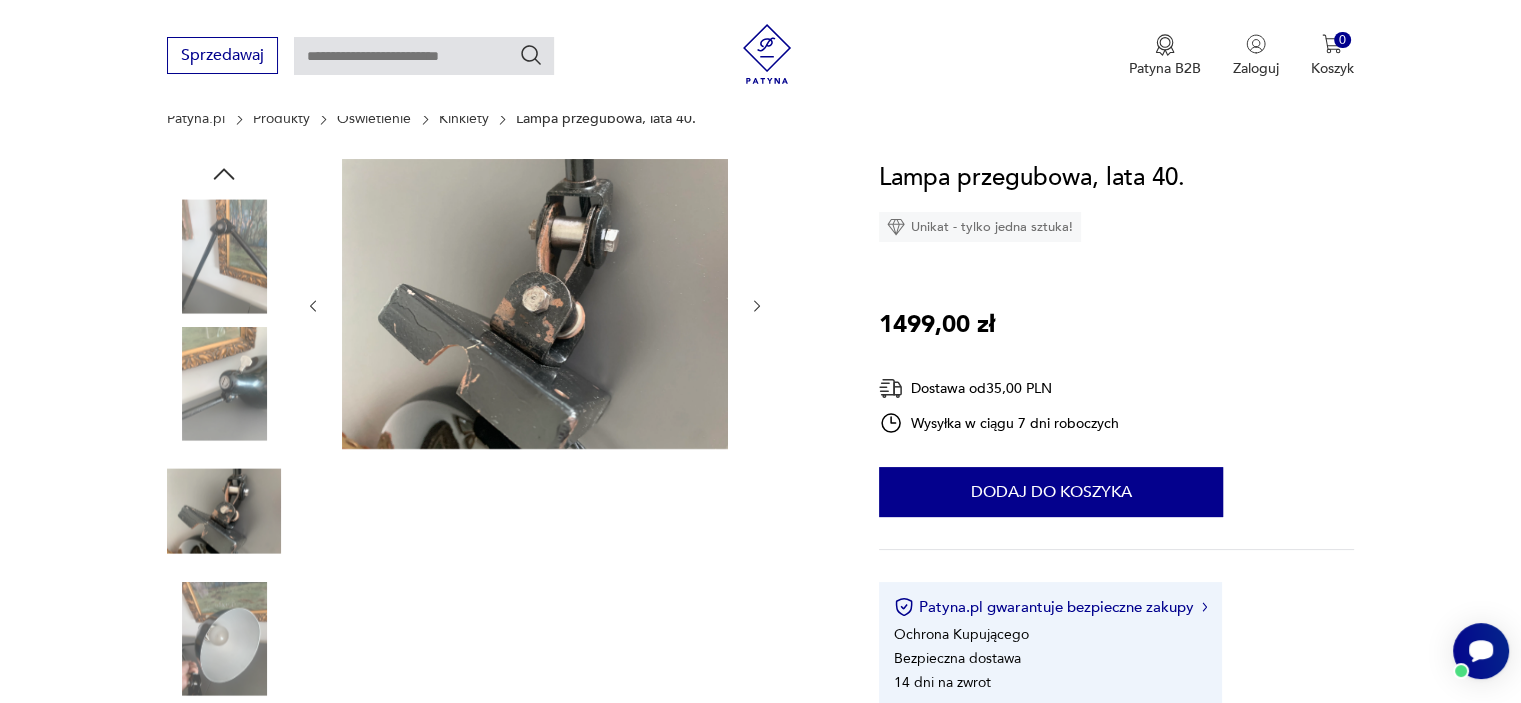 scroll, scrollTop: 200, scrollLeft: 0, axis: vertical 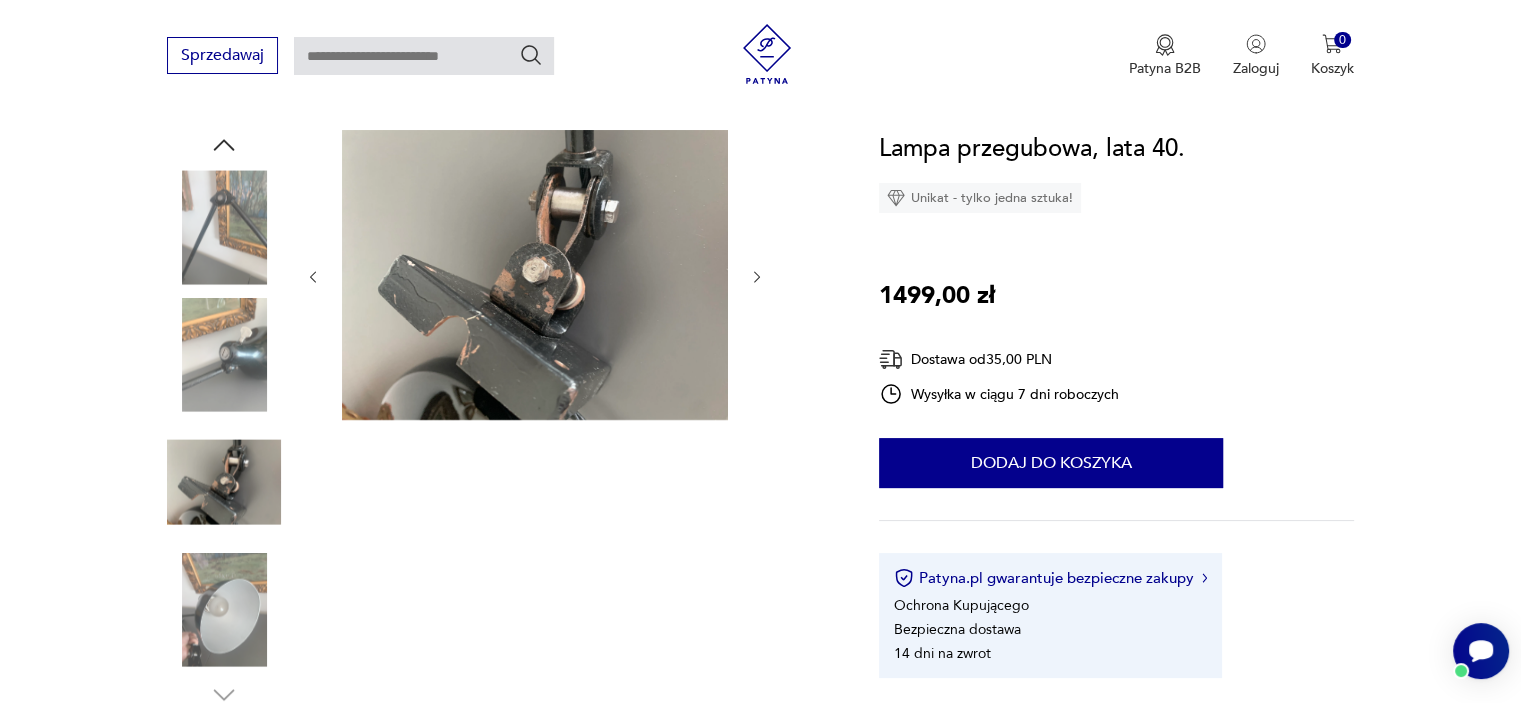 click at bounding box center [224, 610] 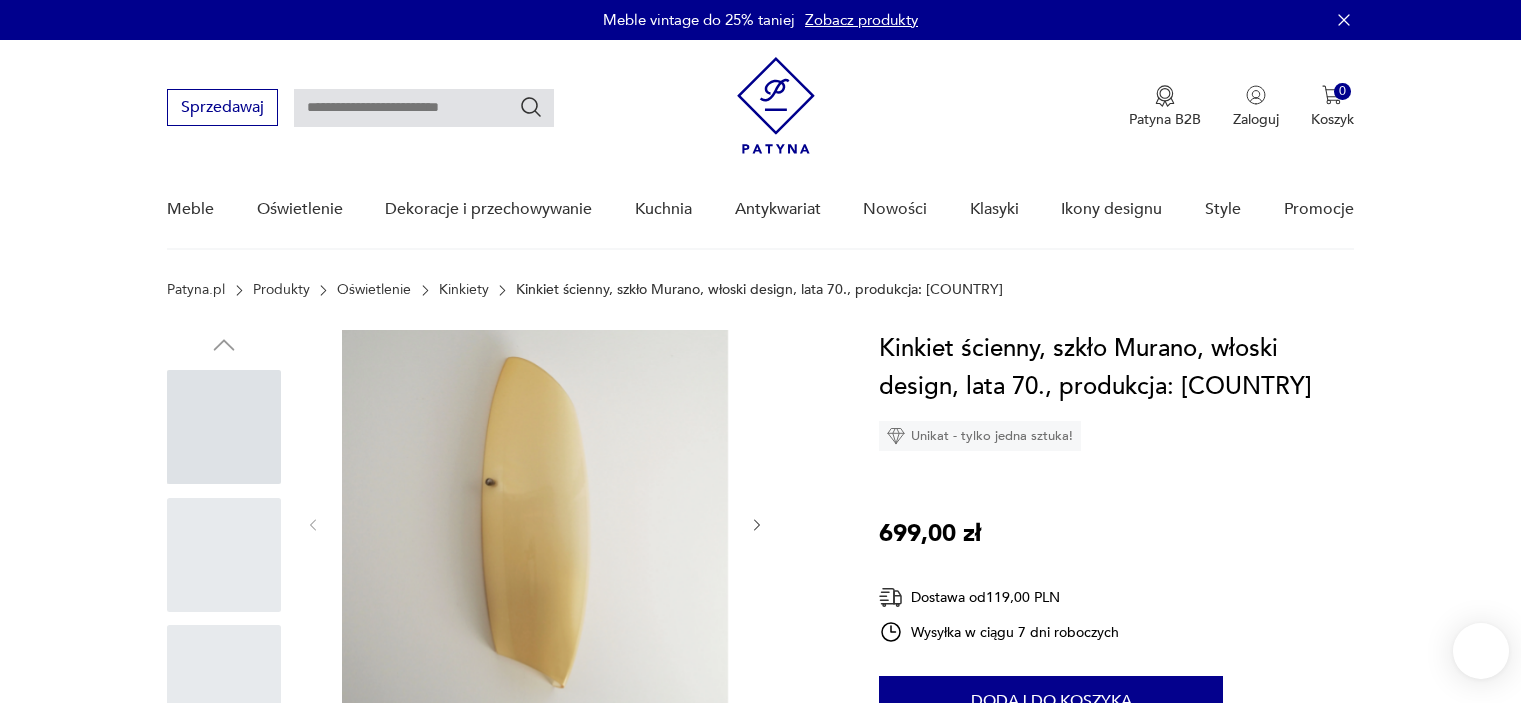 scroll, scrollTop: 0, scrollLeft: 0, axis: both 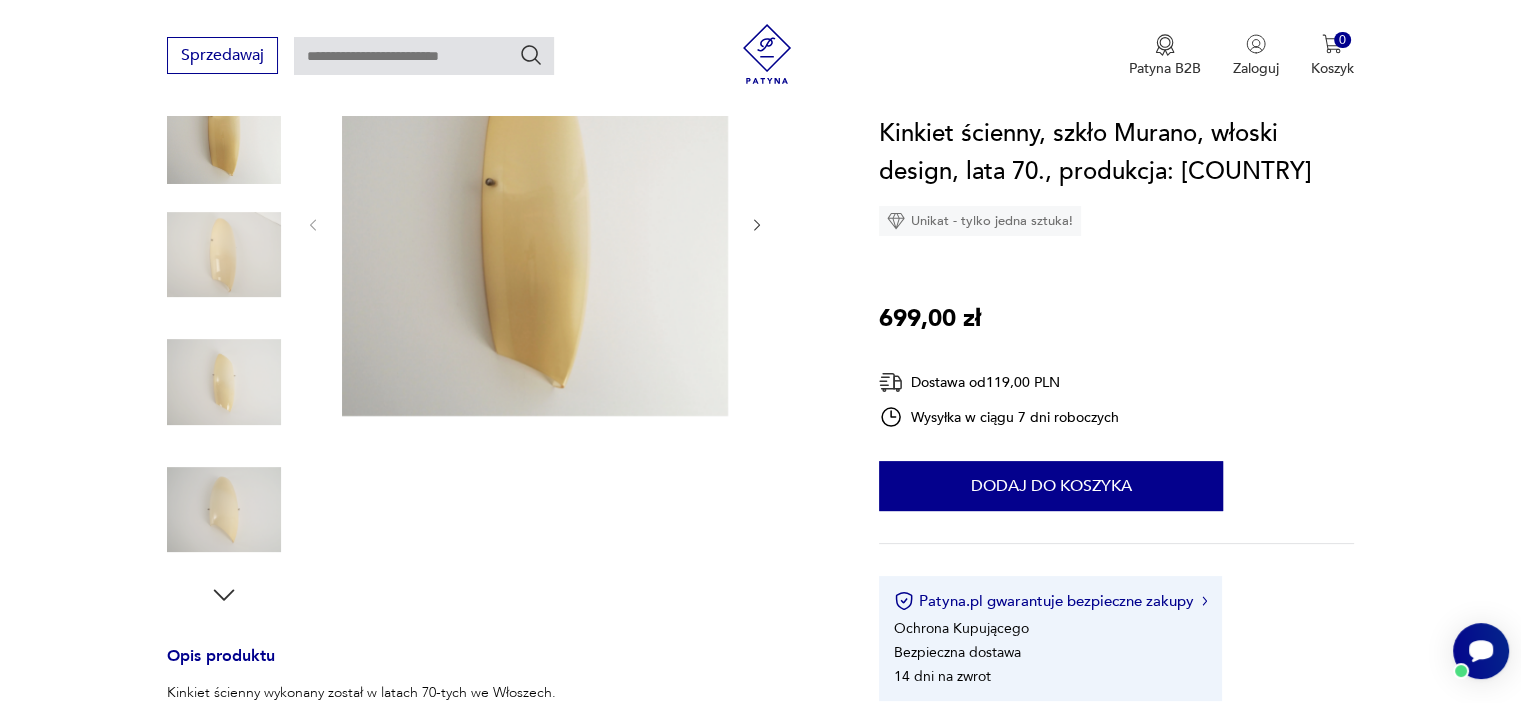 click at bounding box center [224, 255] 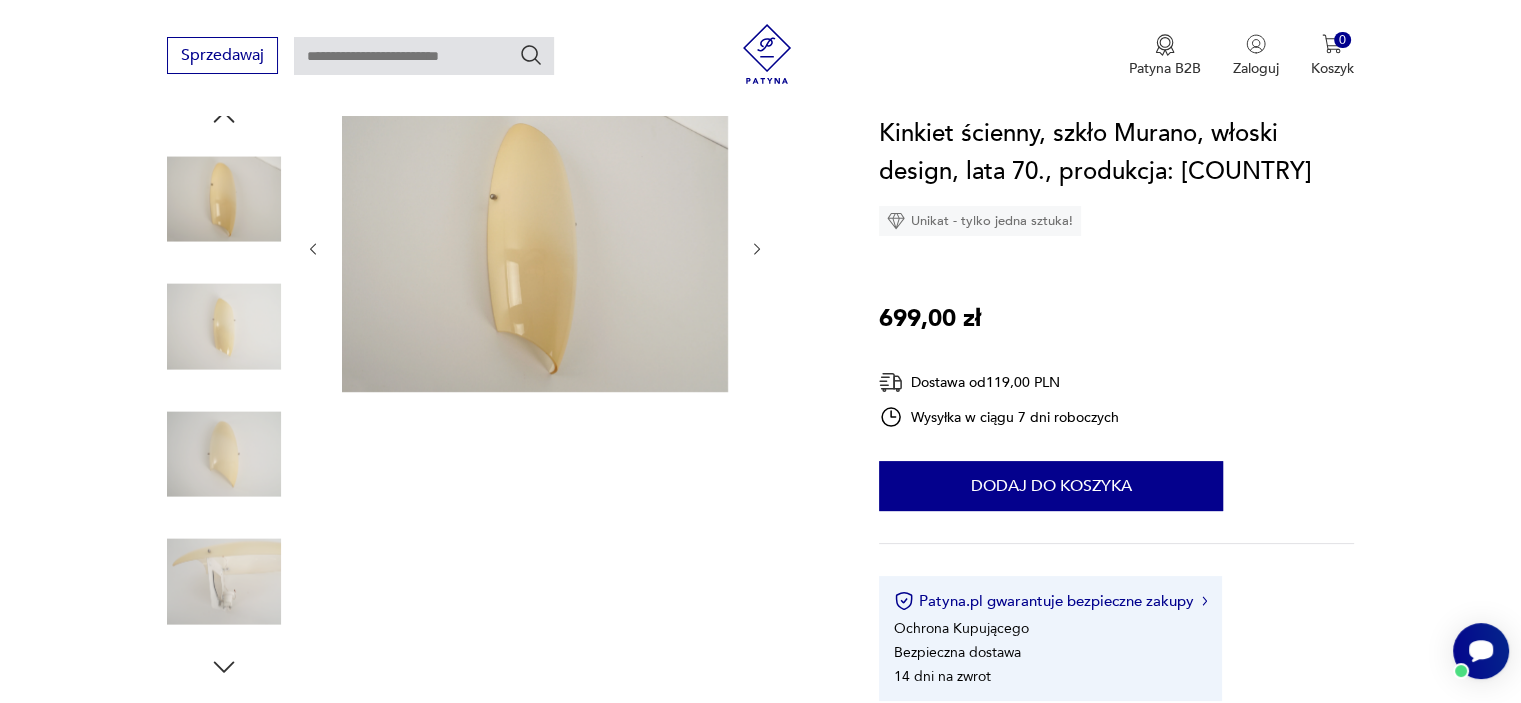 scroll, scrollTop: 200, scrollLeft: 0, axis: vertical 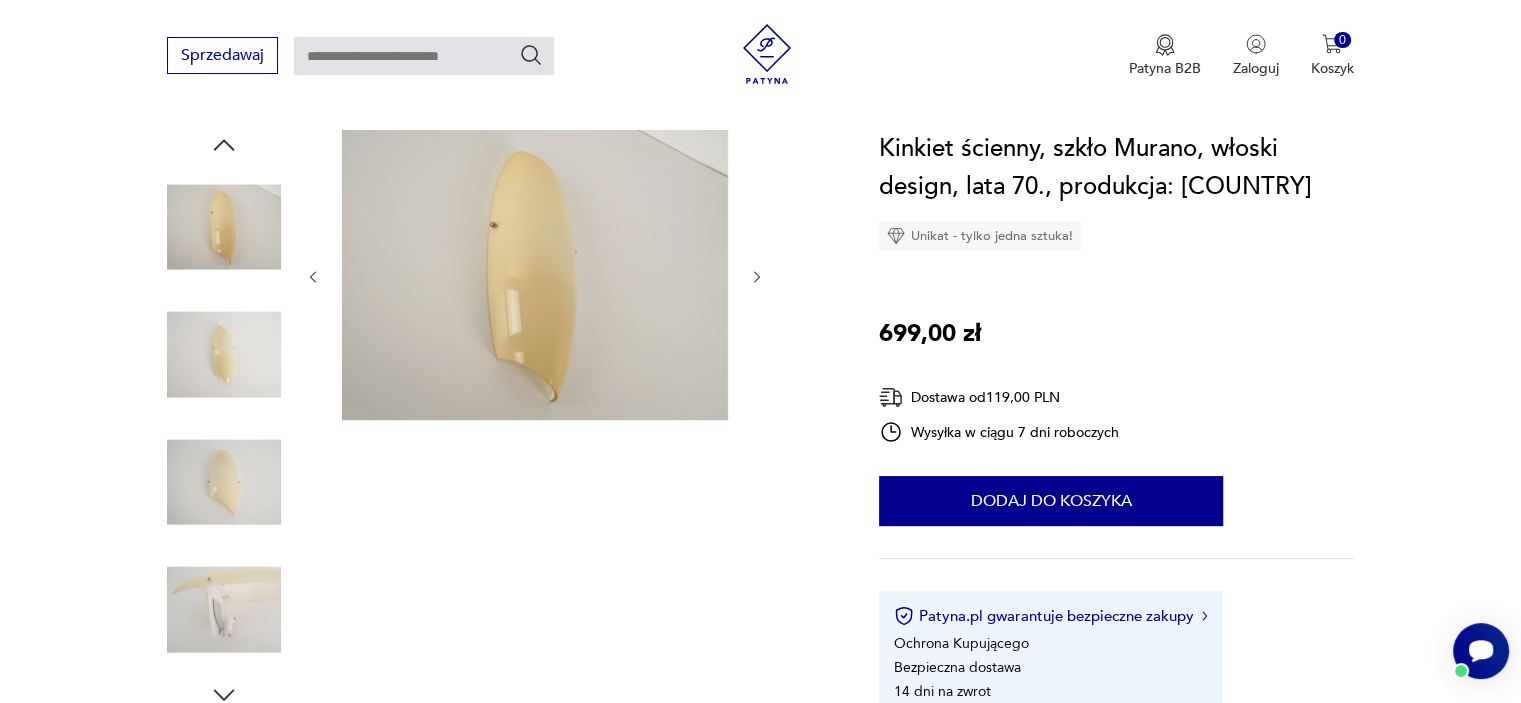 click at bounding box center (224, 355) 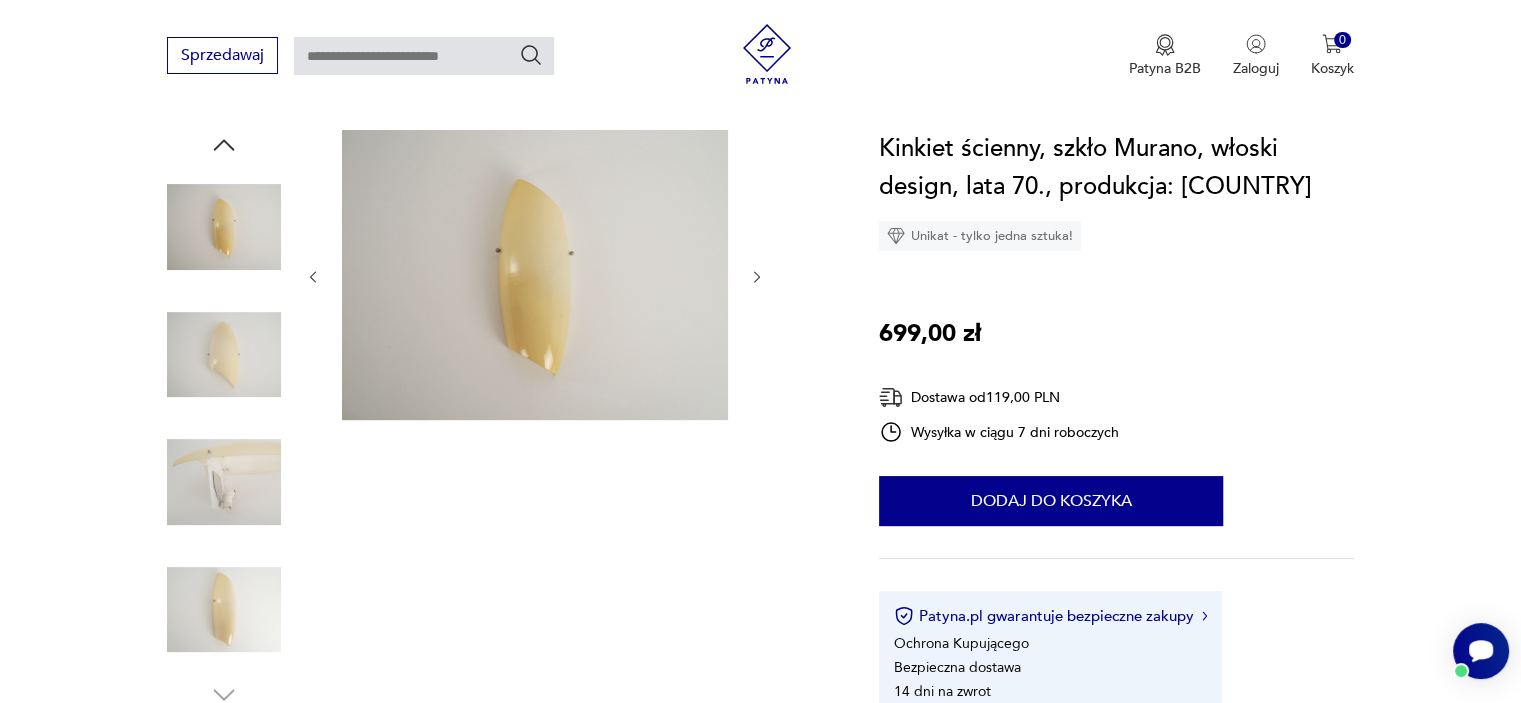 click at bounding box center [224, 482] 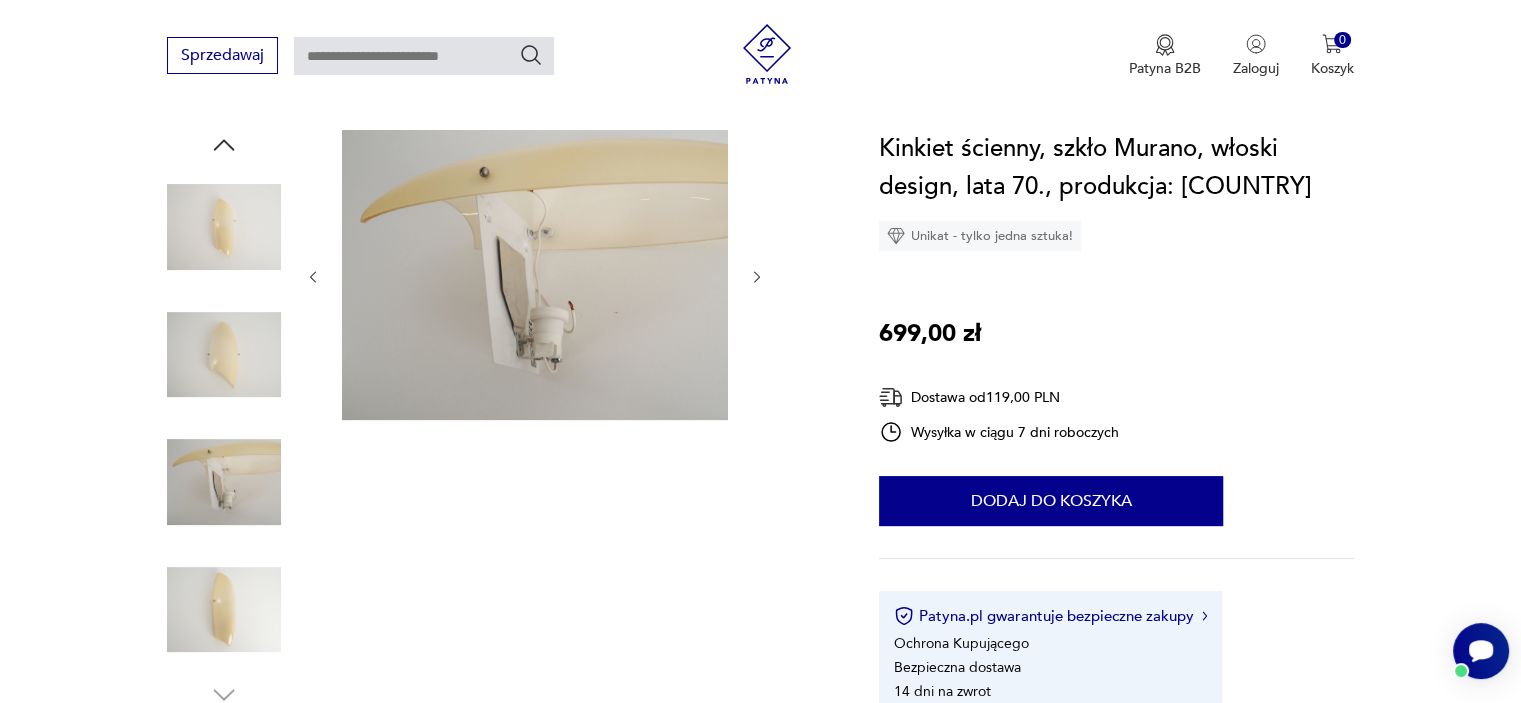 click at bounding box center (224, 610) 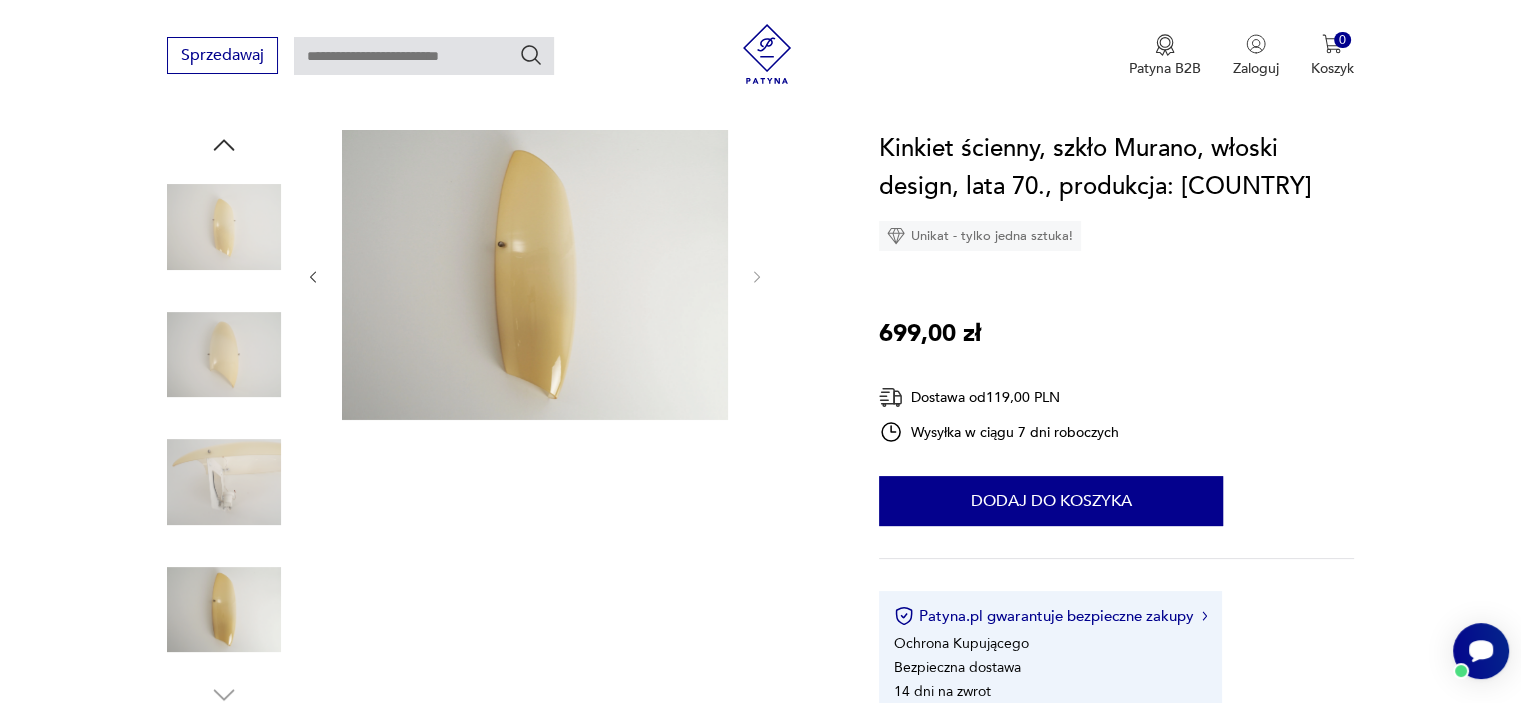 click at bounding box center (224, 482) 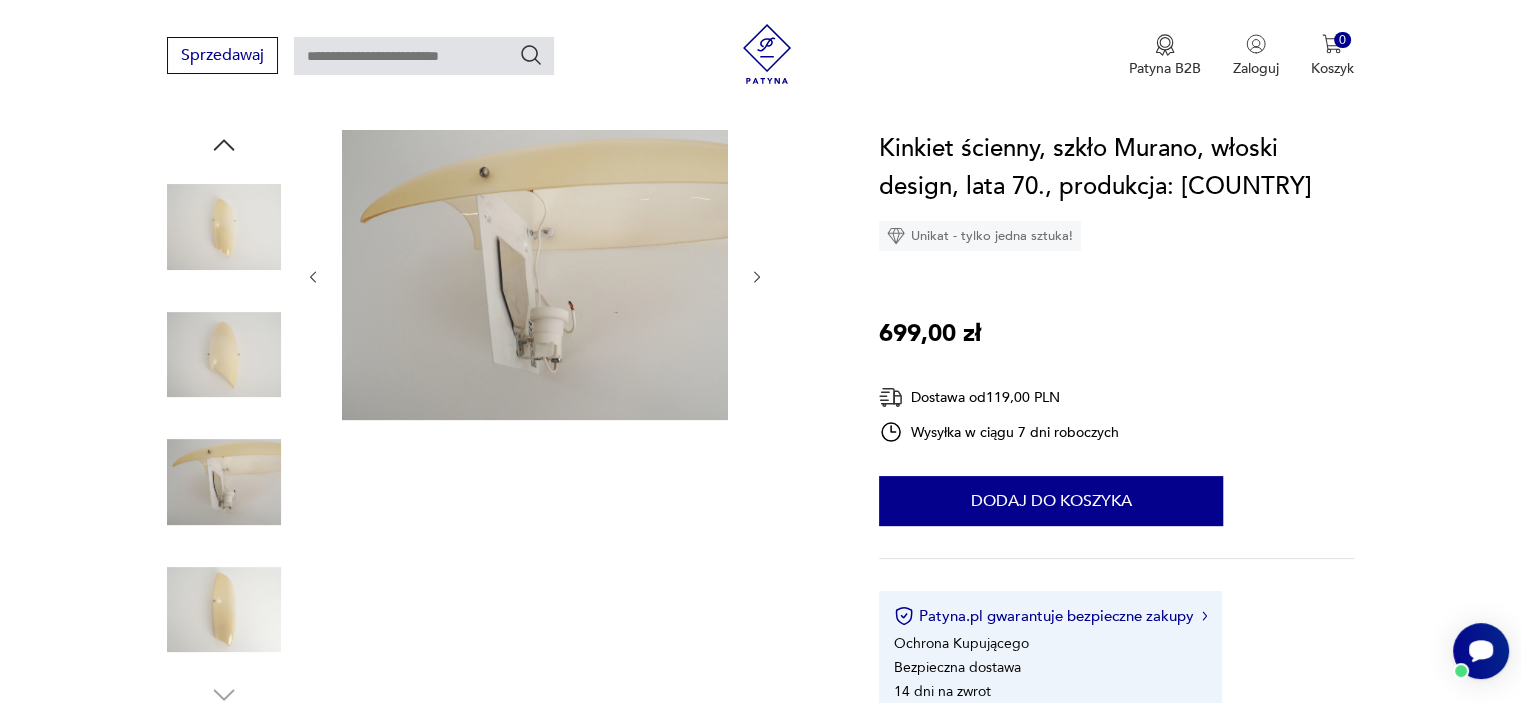 click at bounding box center [224, 355] 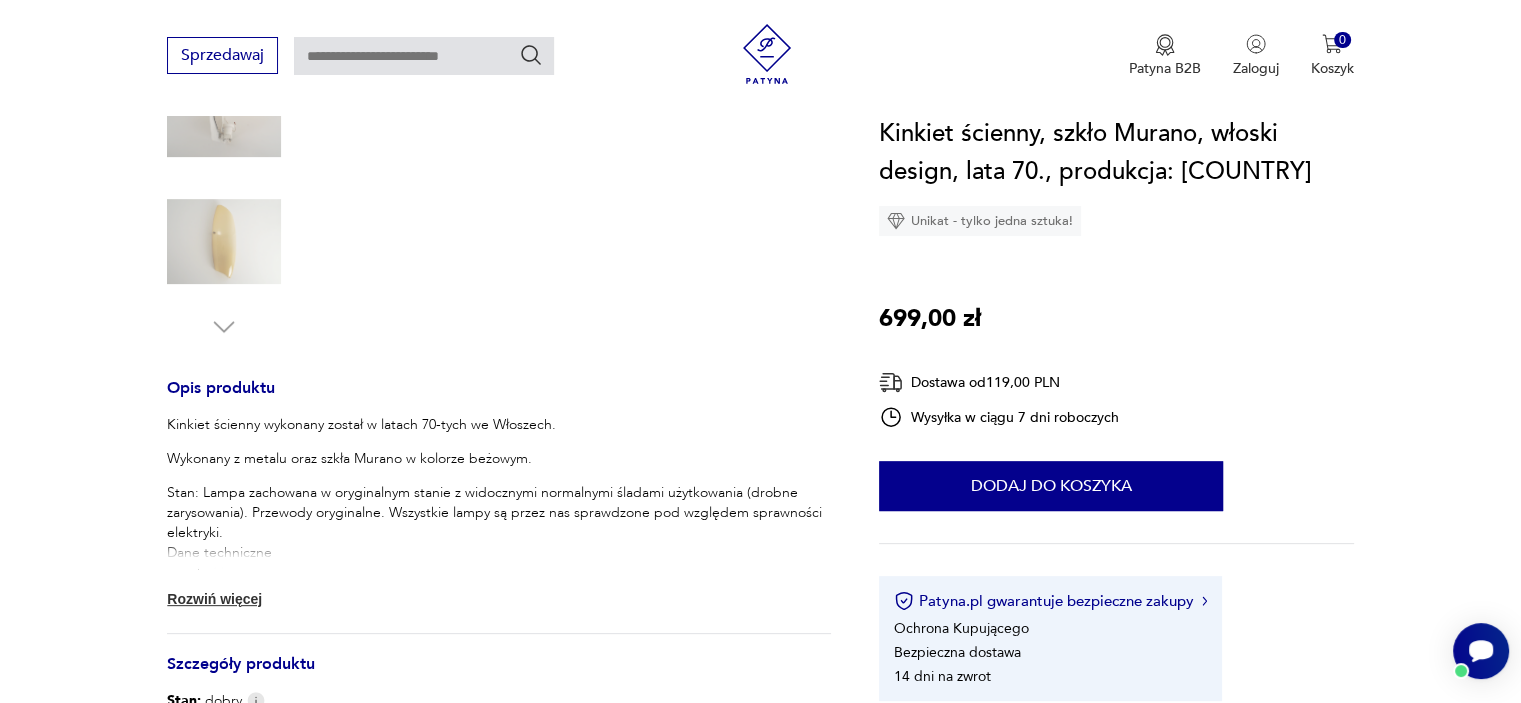 scroll, scrollTop: 600, scrollLeft: 0, axis: vertical 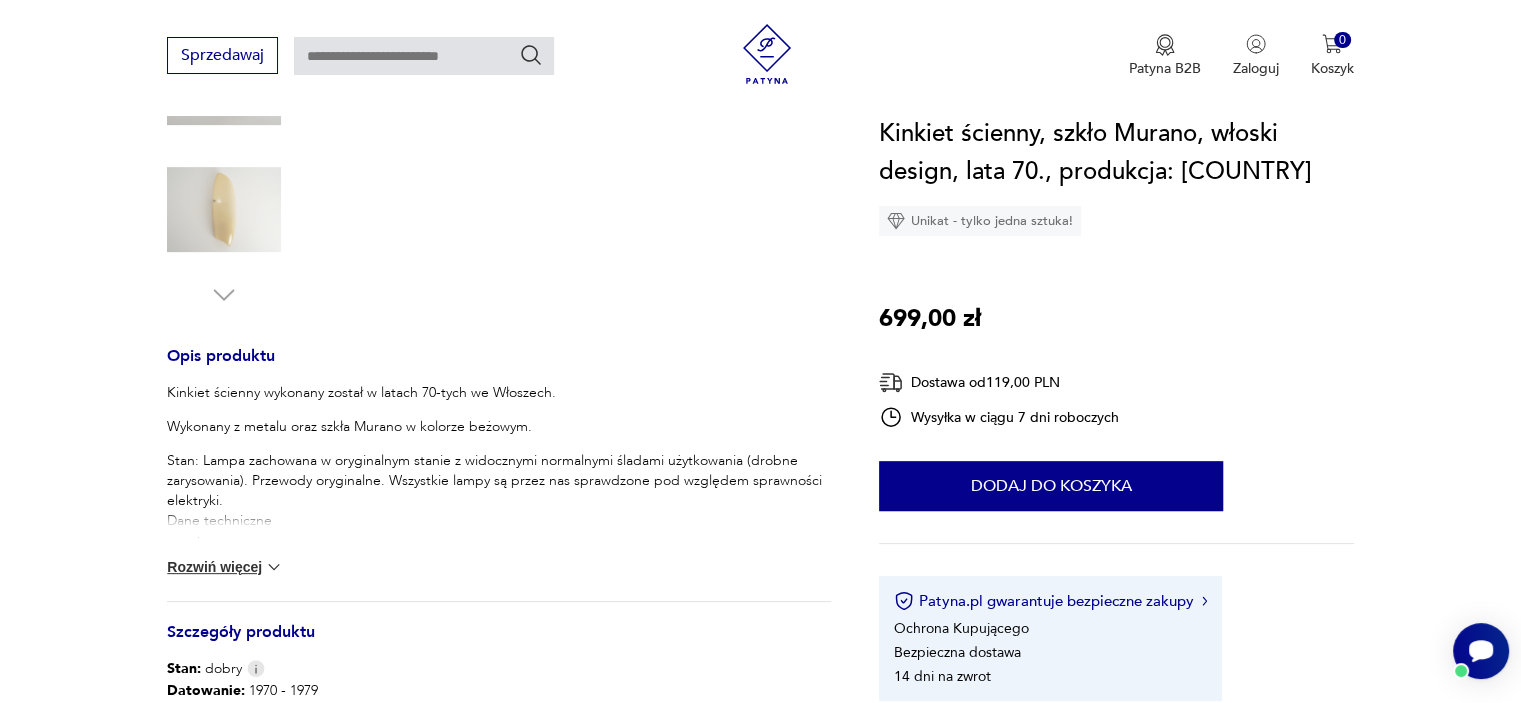 click on "Rozwiń więcej" at bounding box center [225, 567] 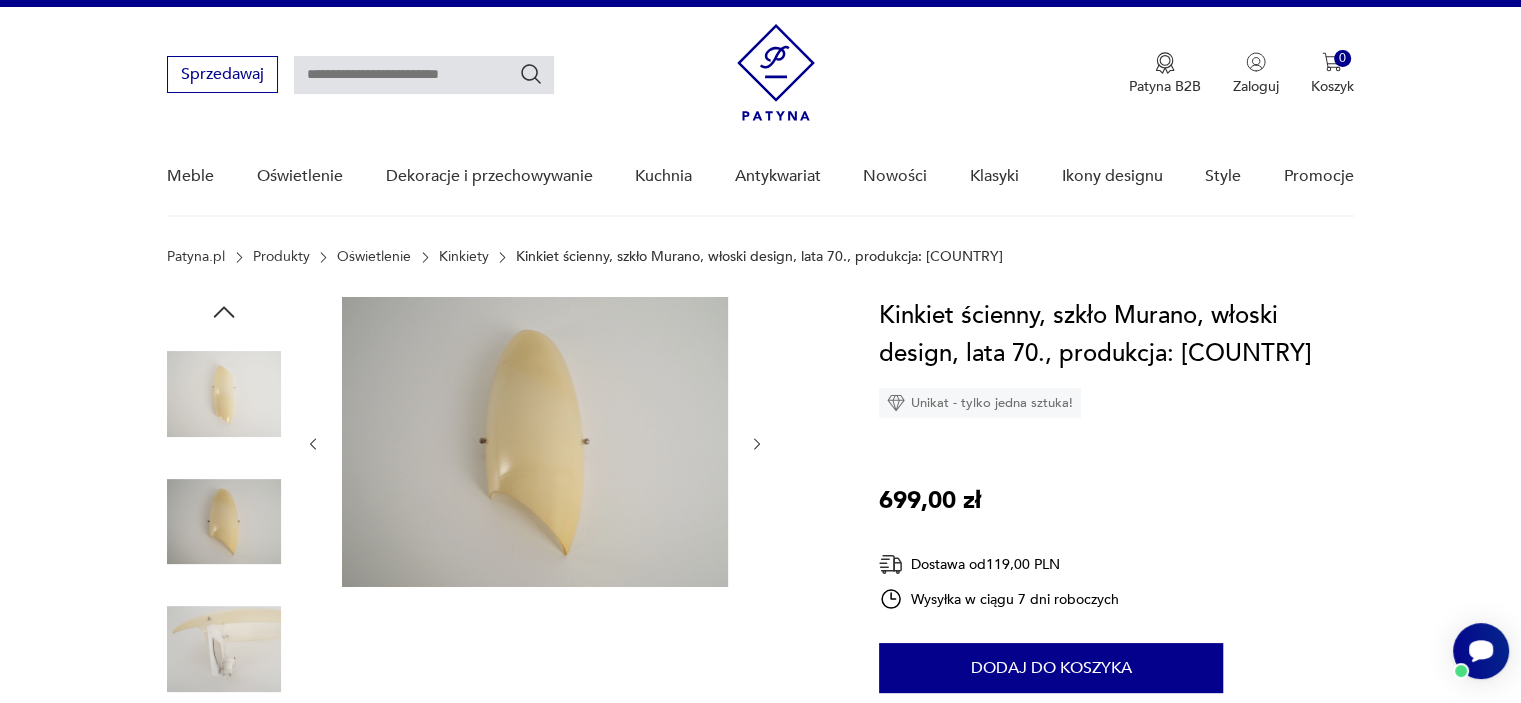 scroll, scrollTop: 0, scrollLeft: 0, axis: both 